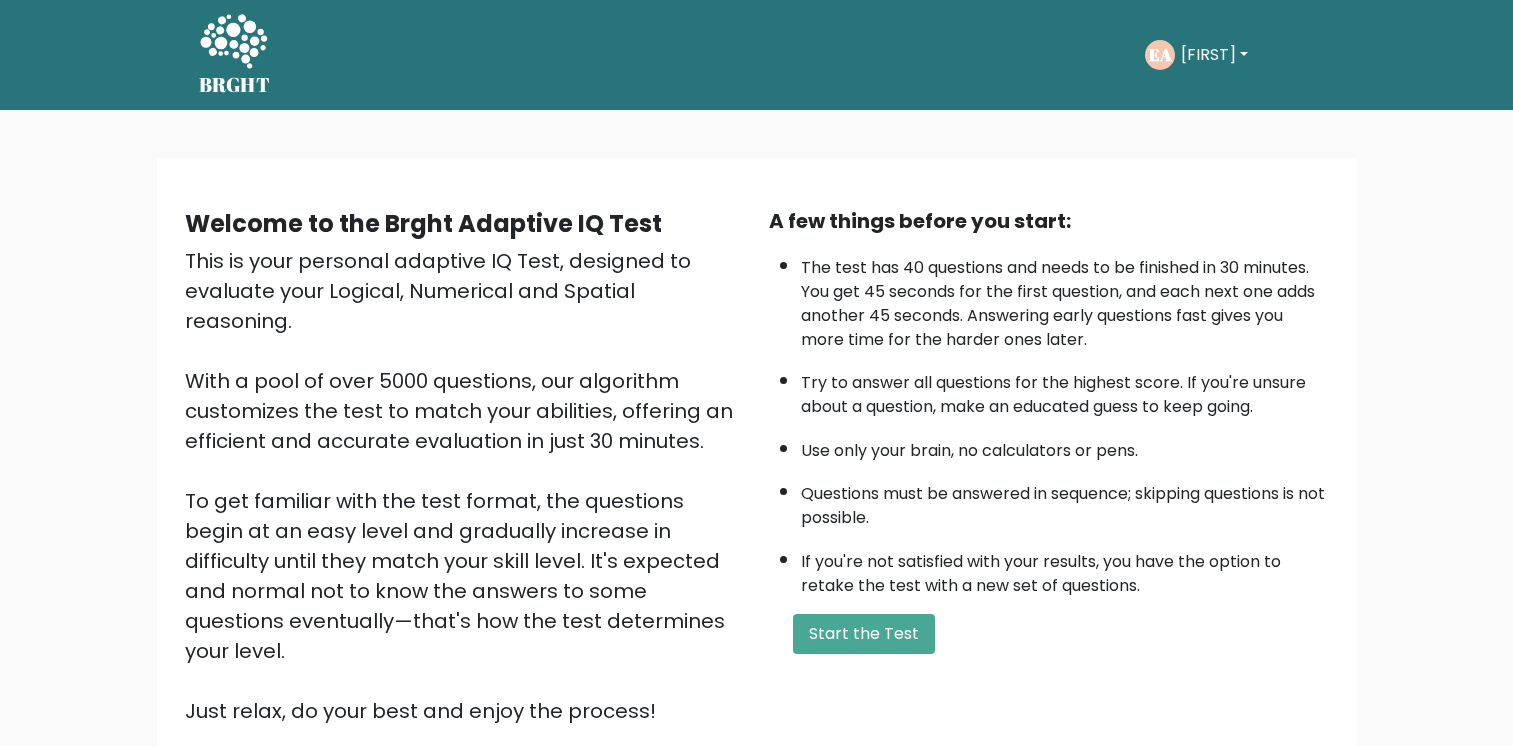 scroll, scrollTop: 0, scrollLeft: 0, axis: both 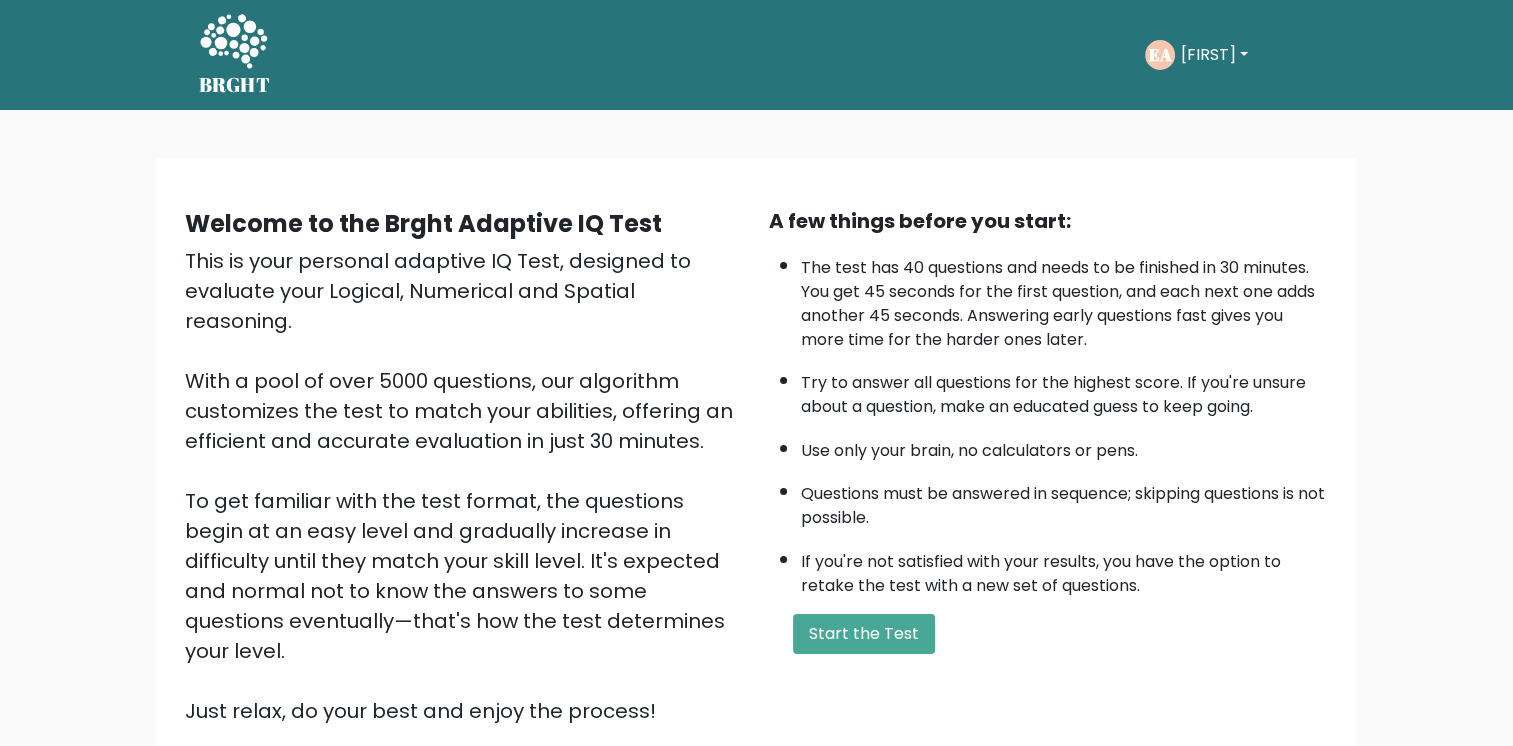 click on "Start the Test" at bounding box center (864, 634) 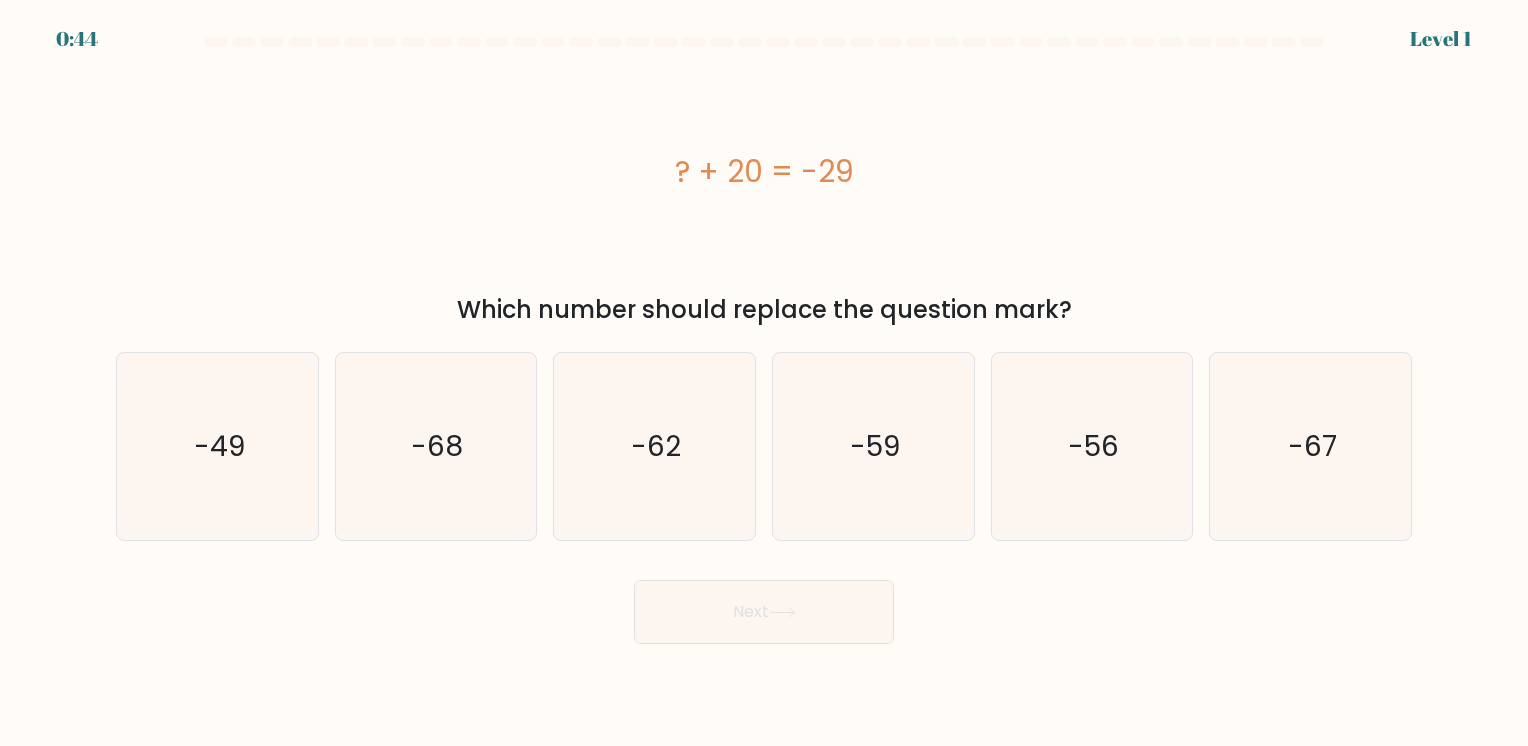 scroll, scrollTop: 0, scrollLeft: 0, axis: both 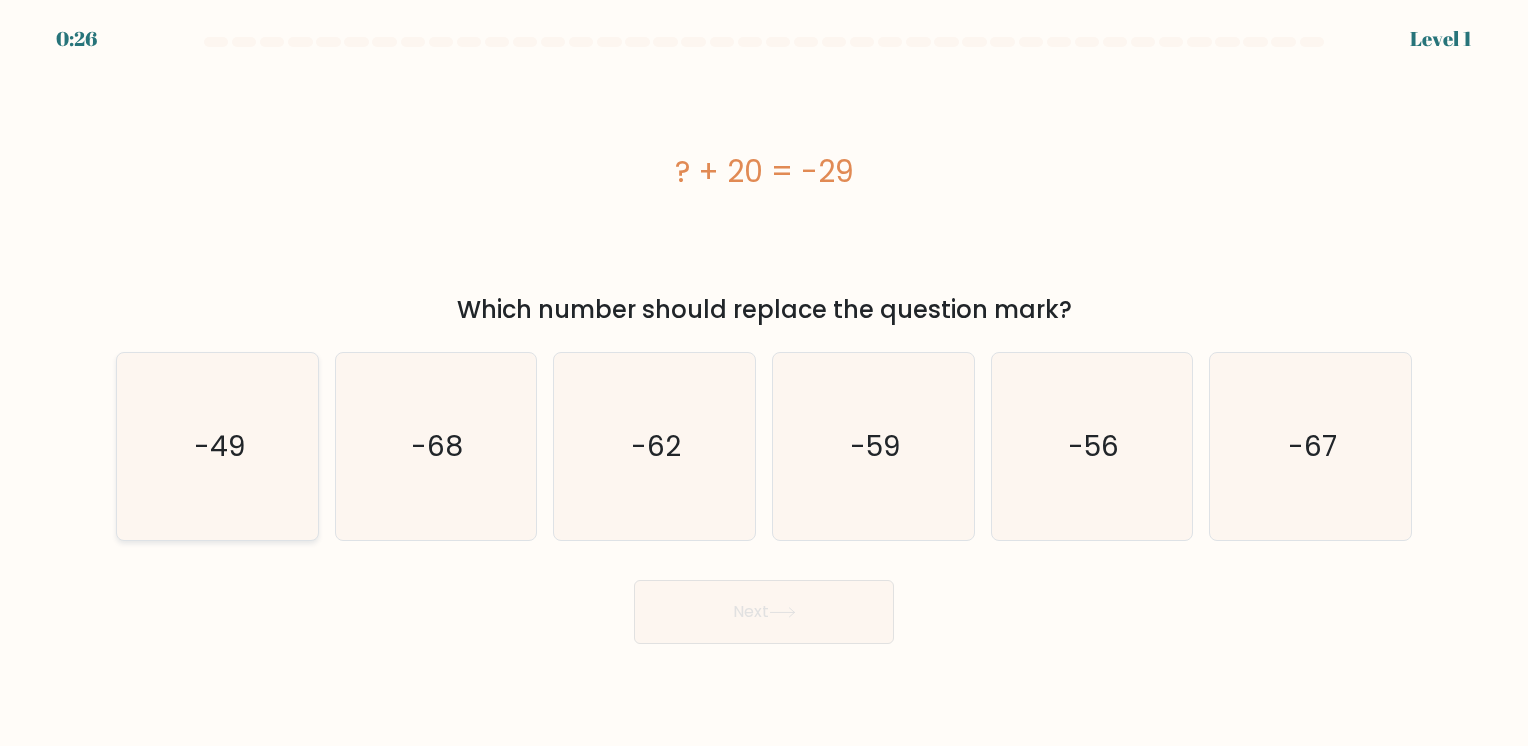 click on "-49" 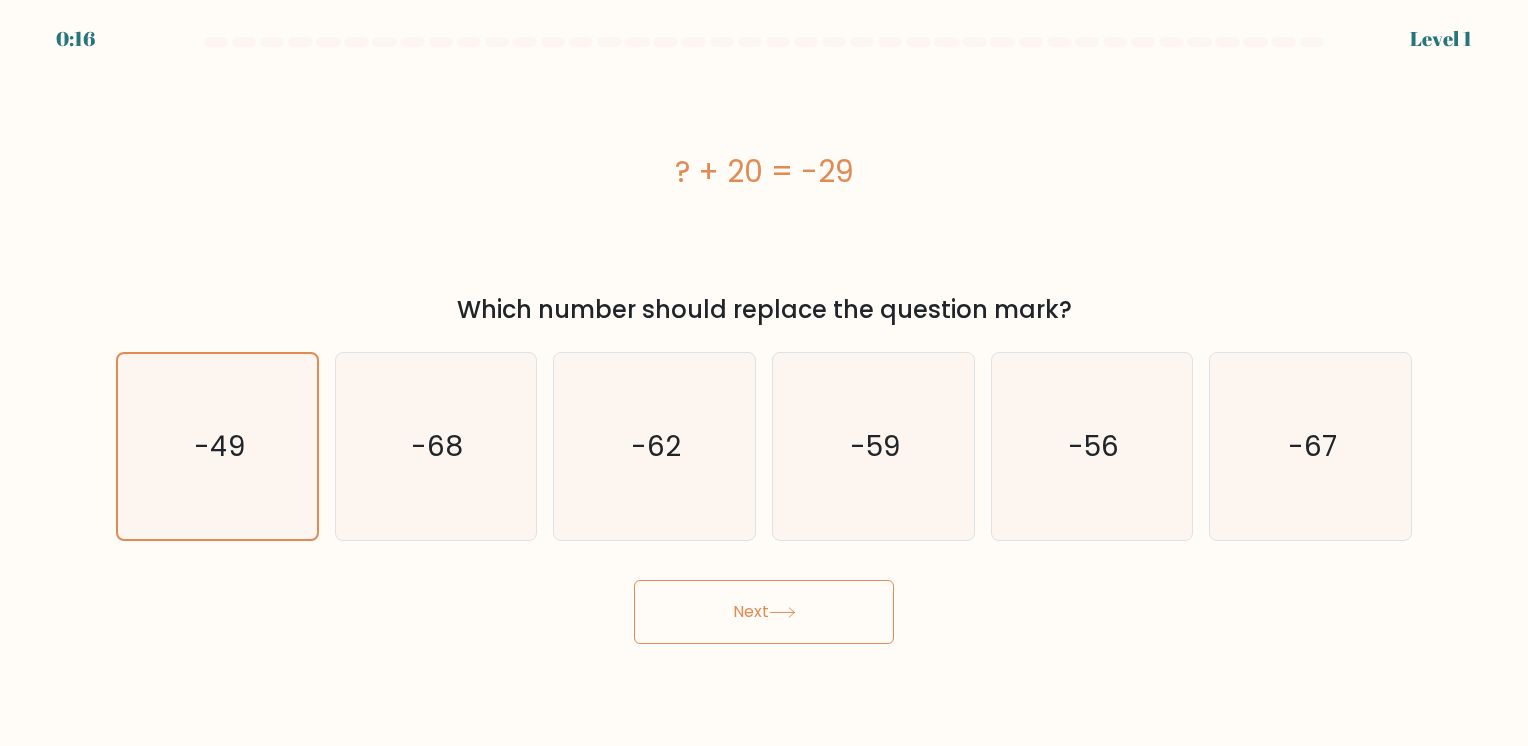 click on "Next" at bounding box center [764, 612] 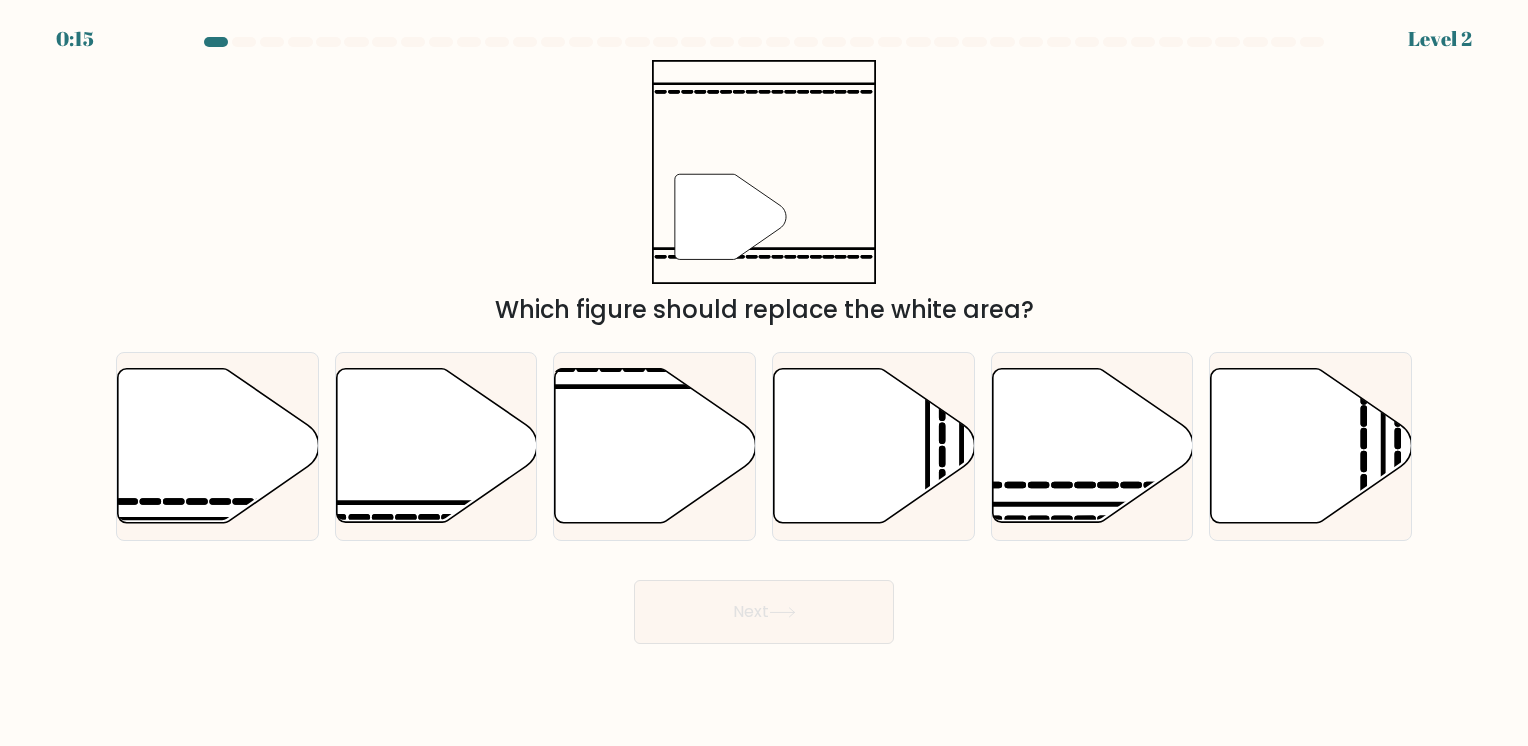 click on "Next" at bounding box center (764, 612) 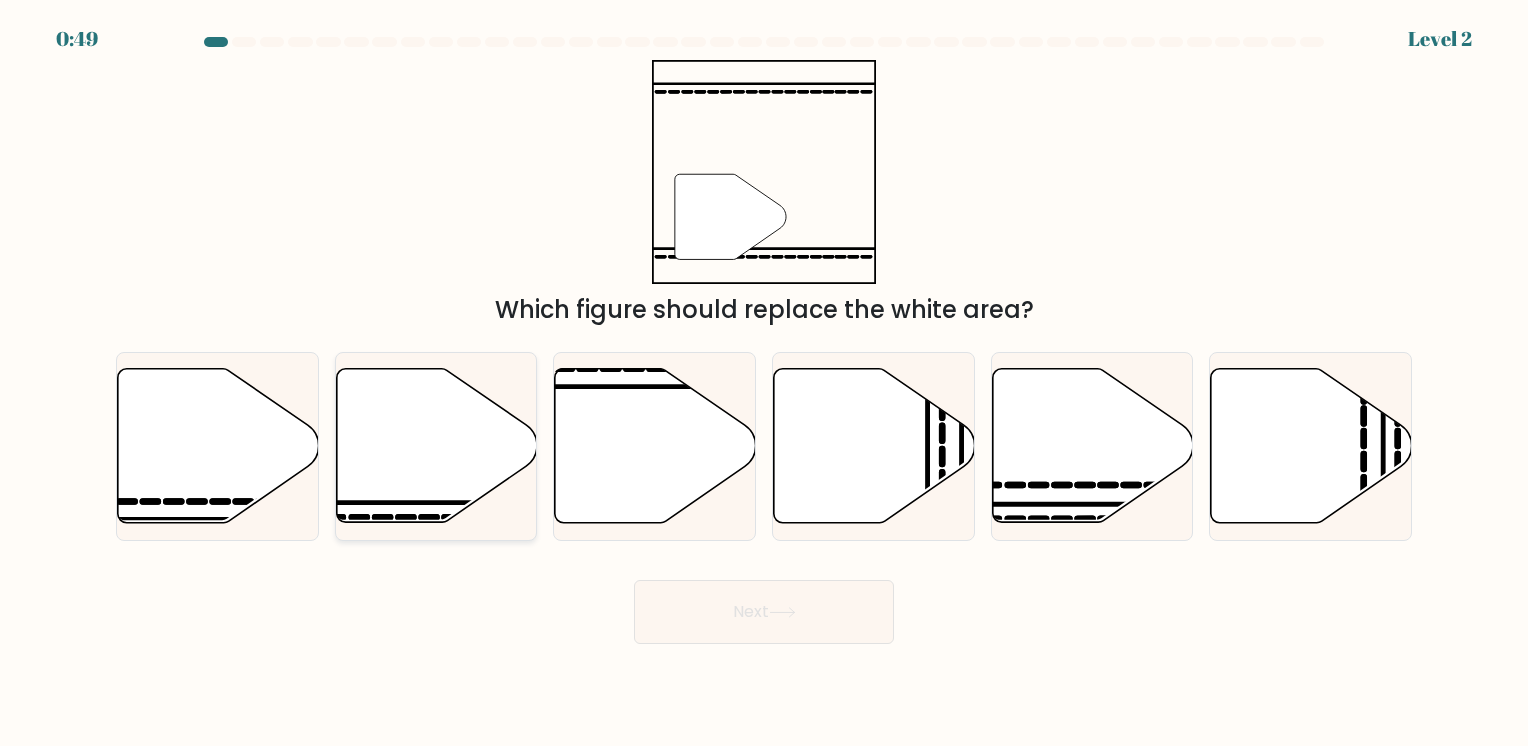click 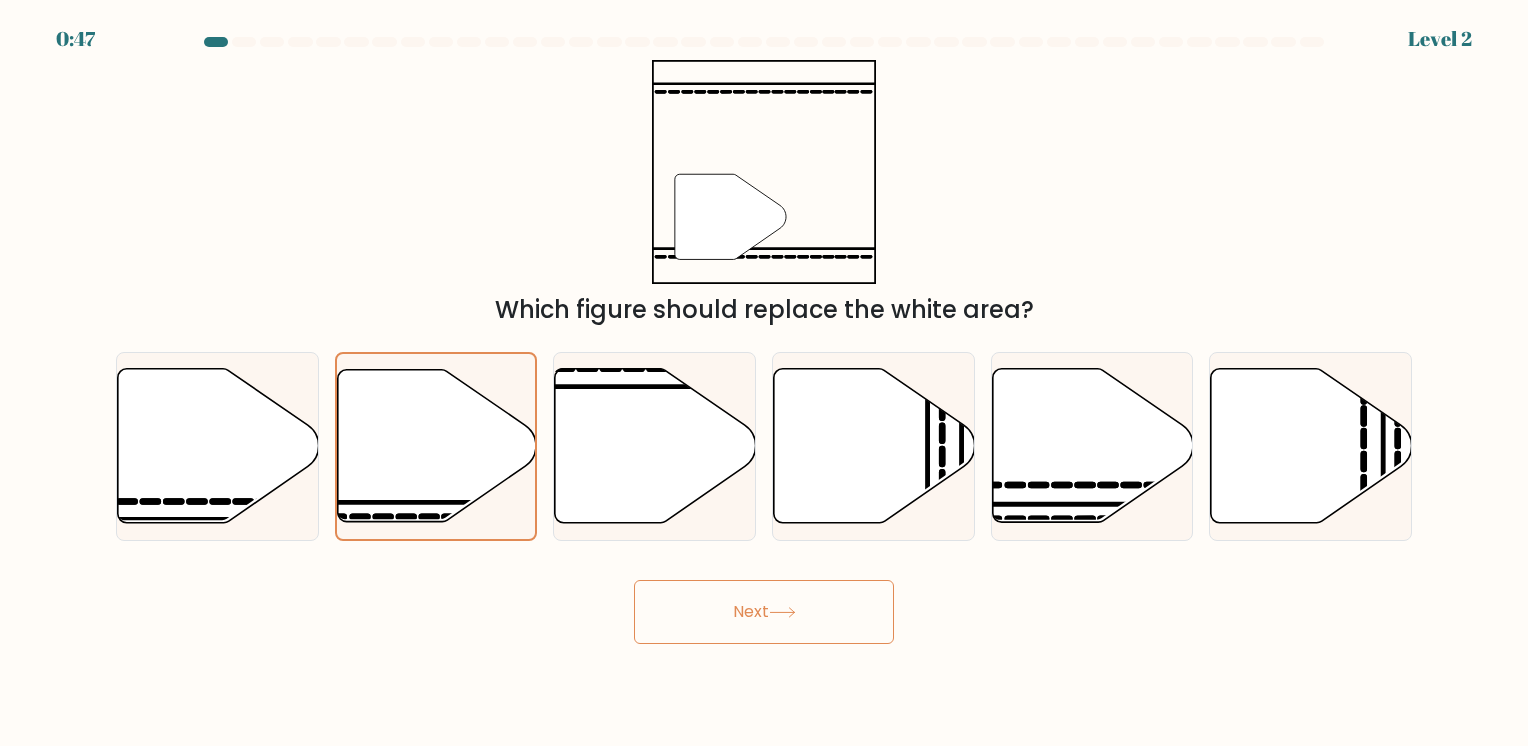 click on "Next" at bounding box center (764, 612) 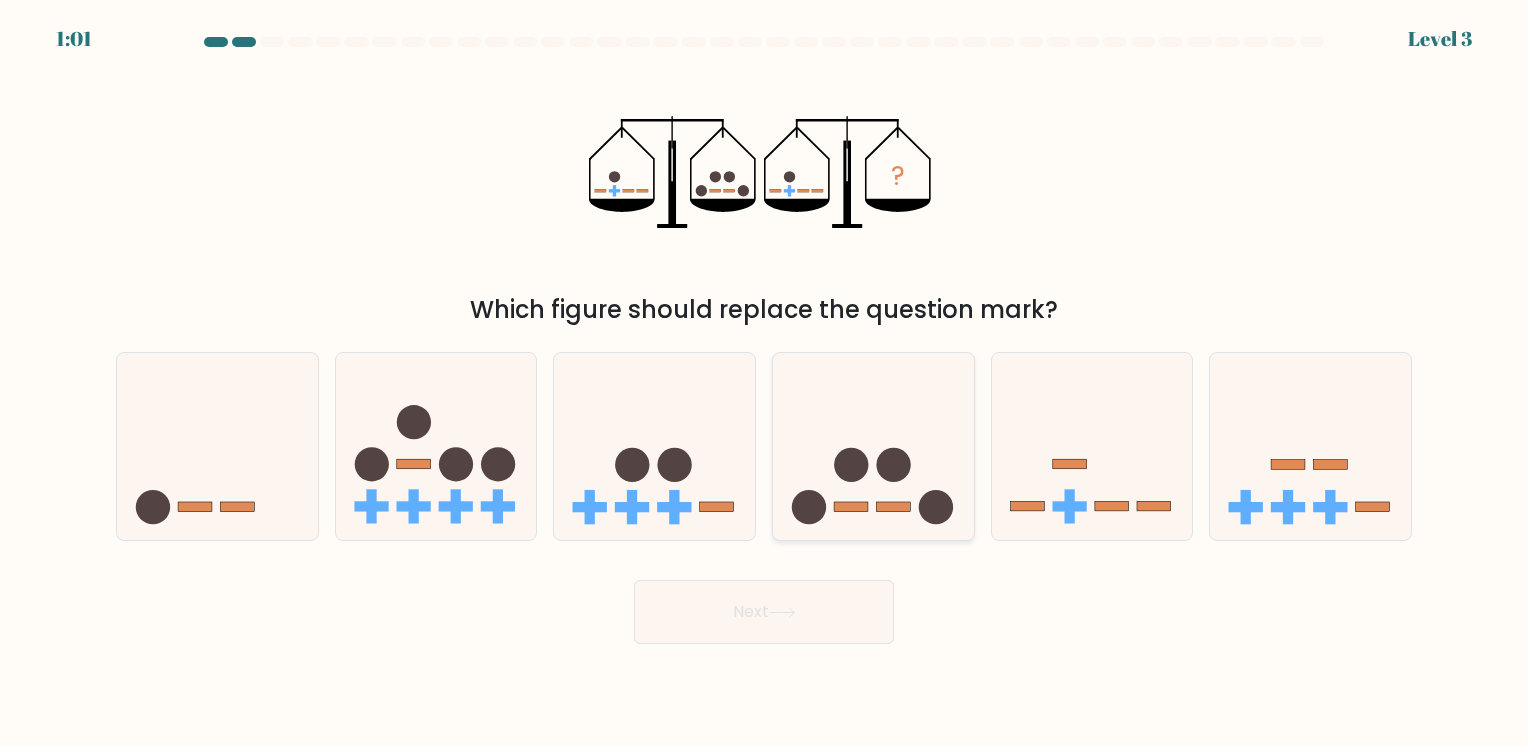 click 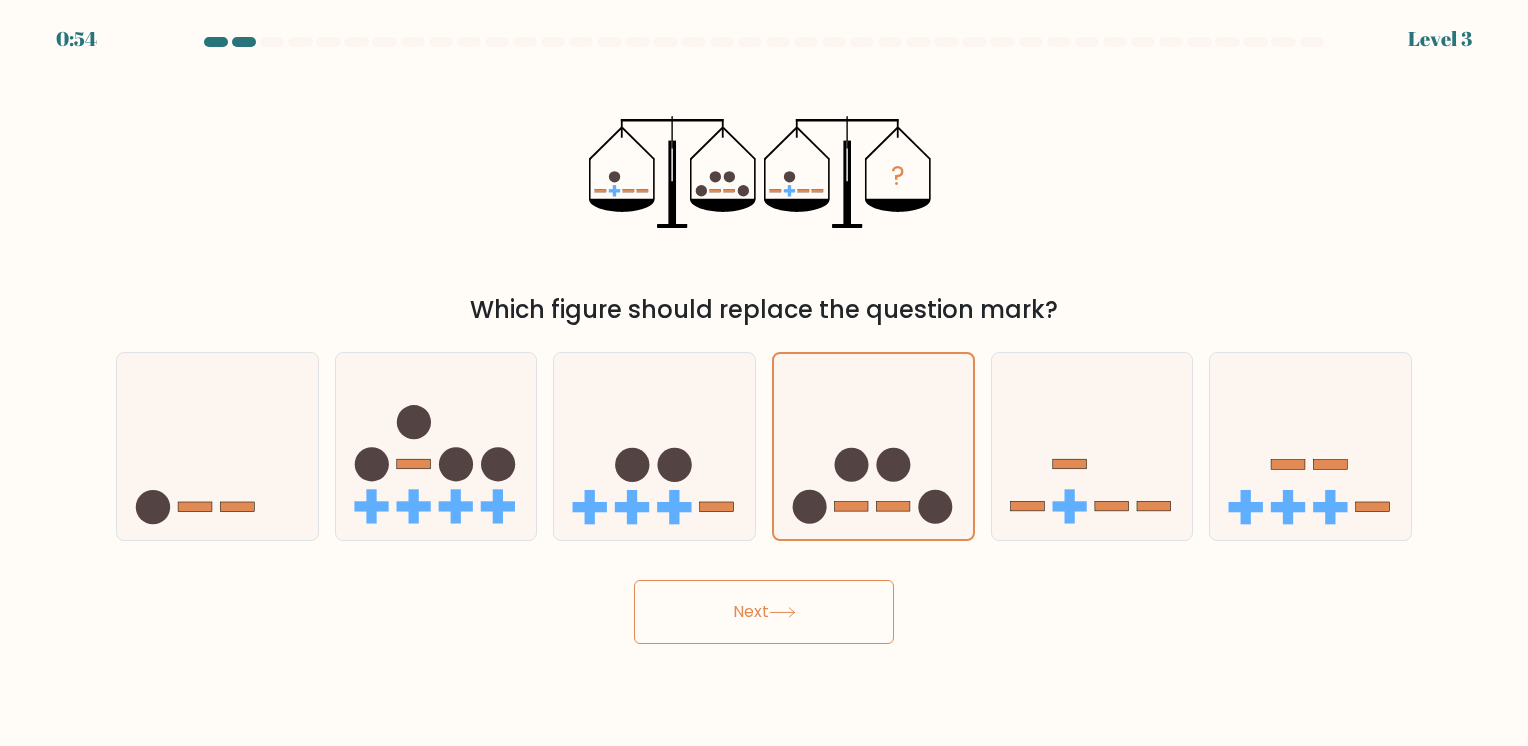 click 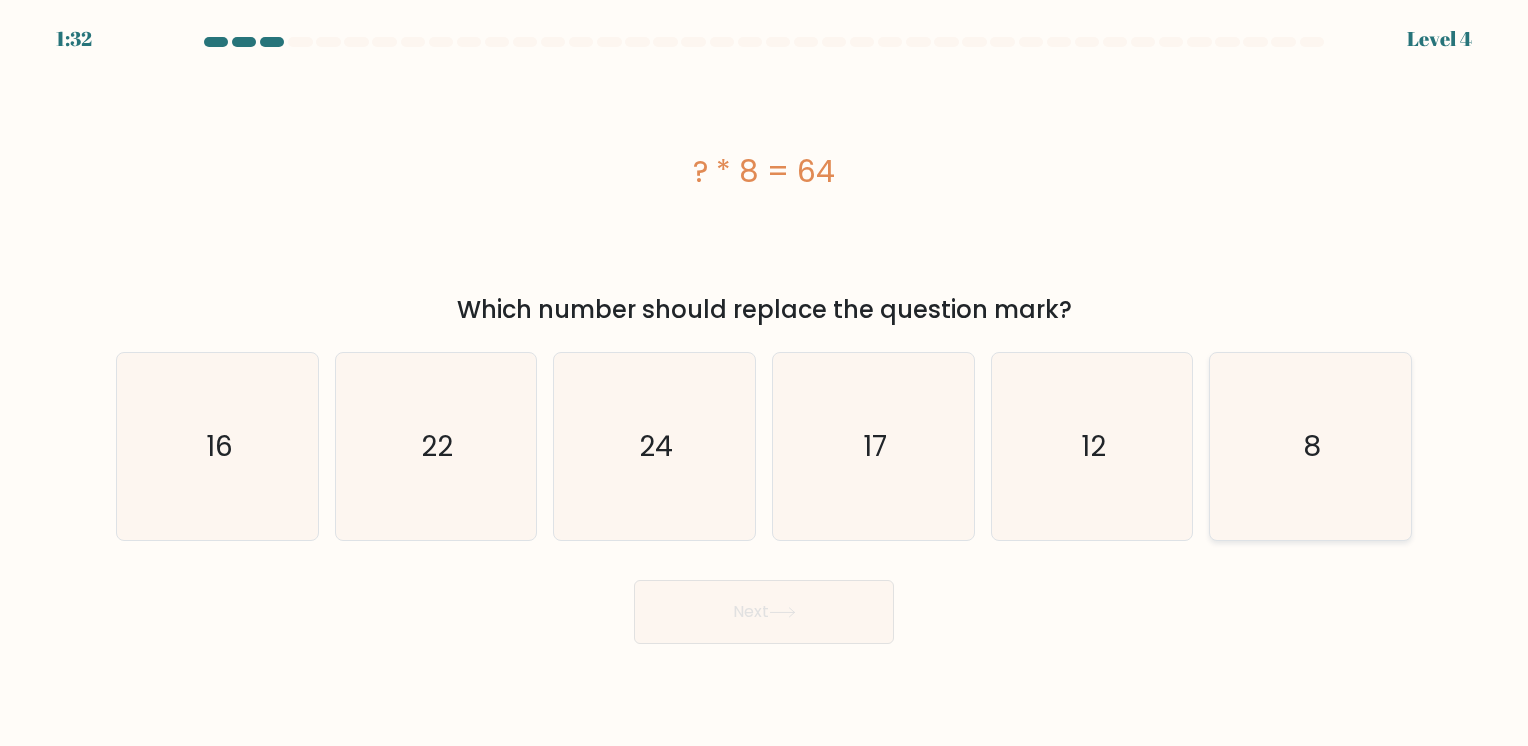 click on "8" 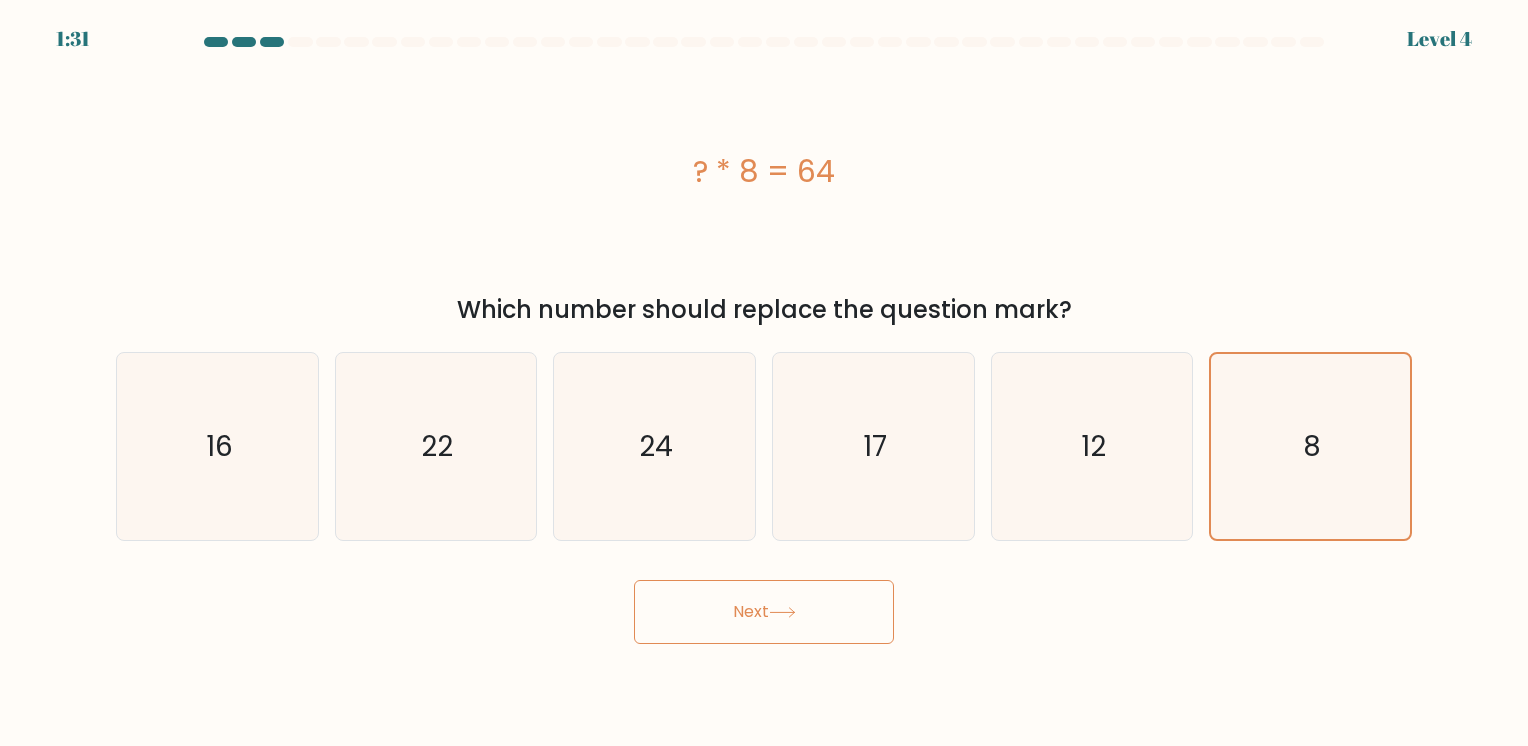 click 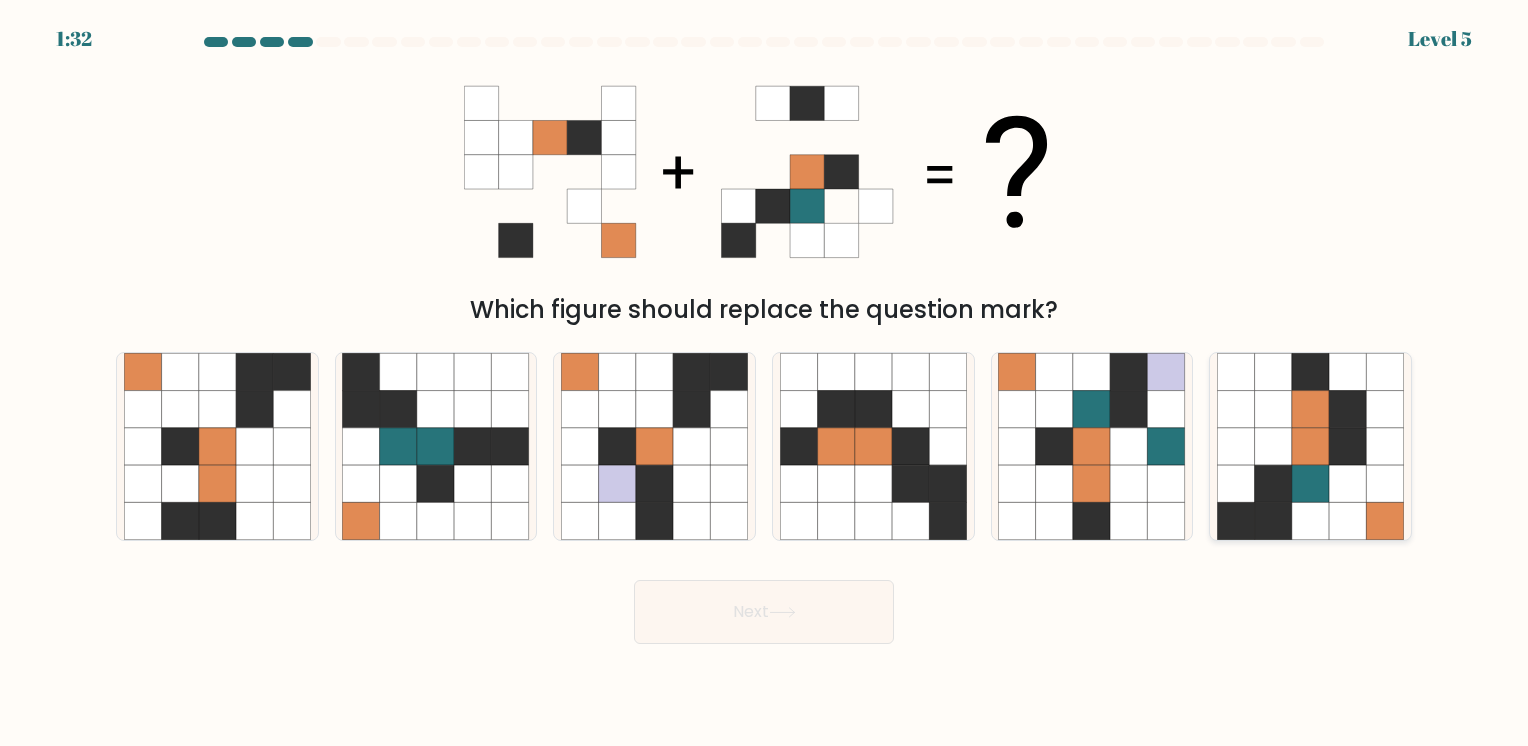 click 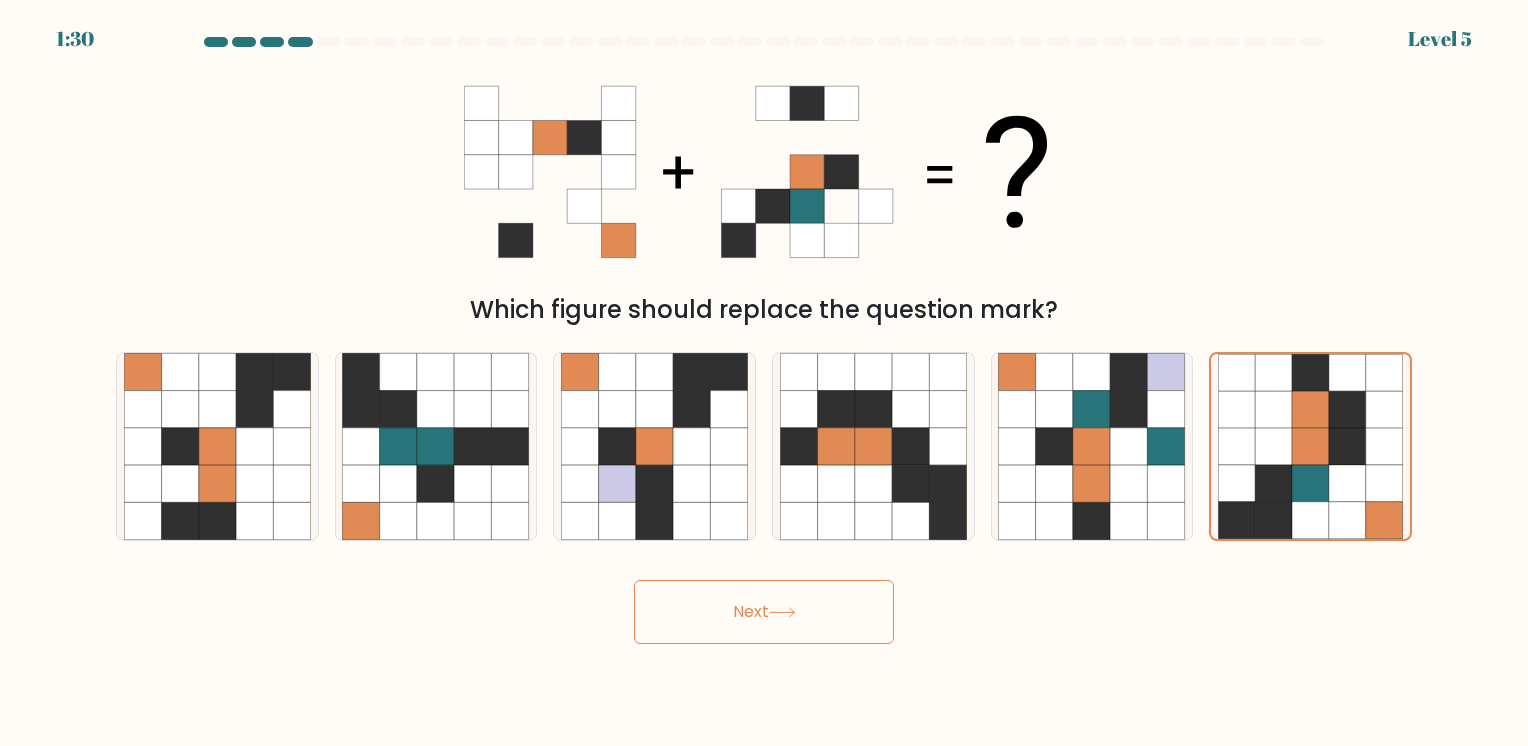 click 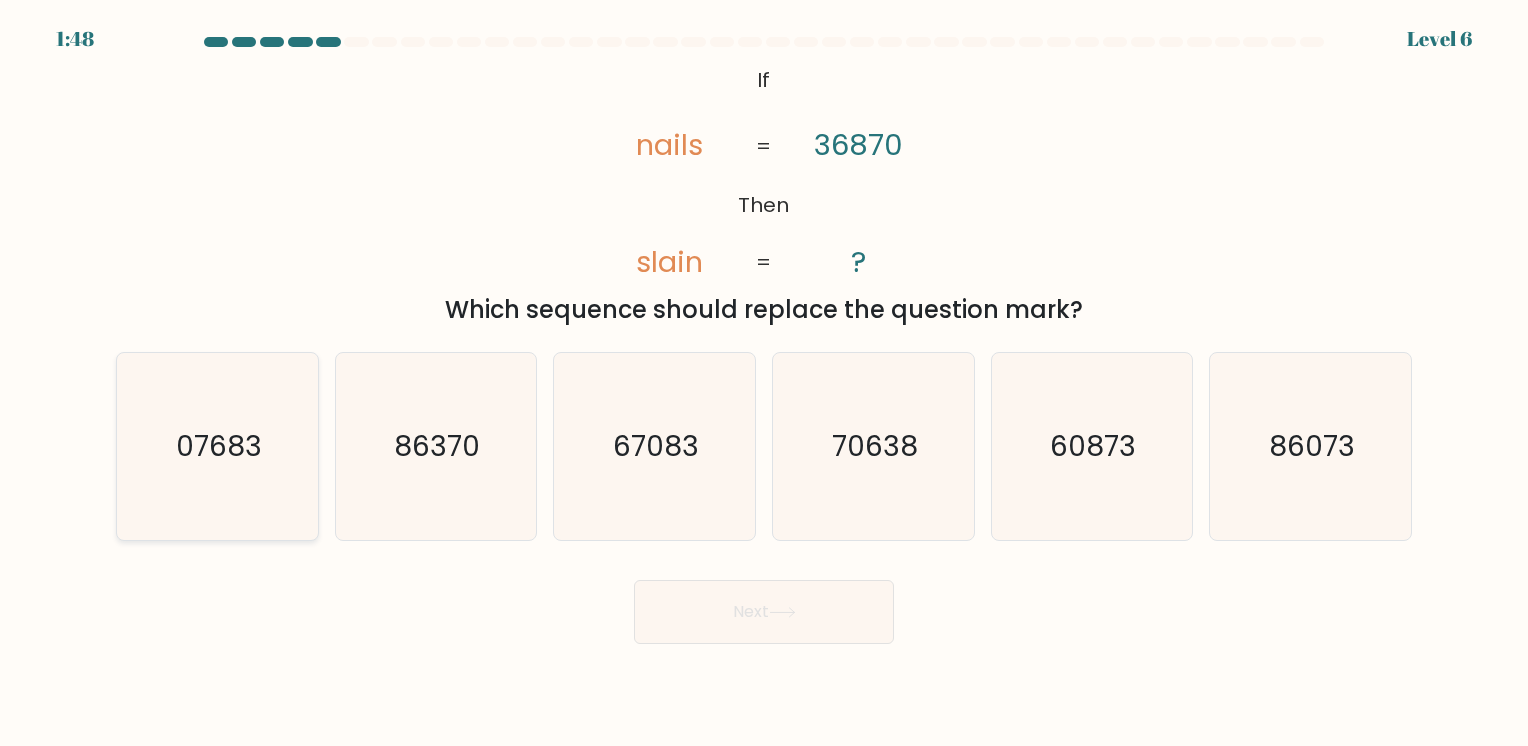 click on "07683" 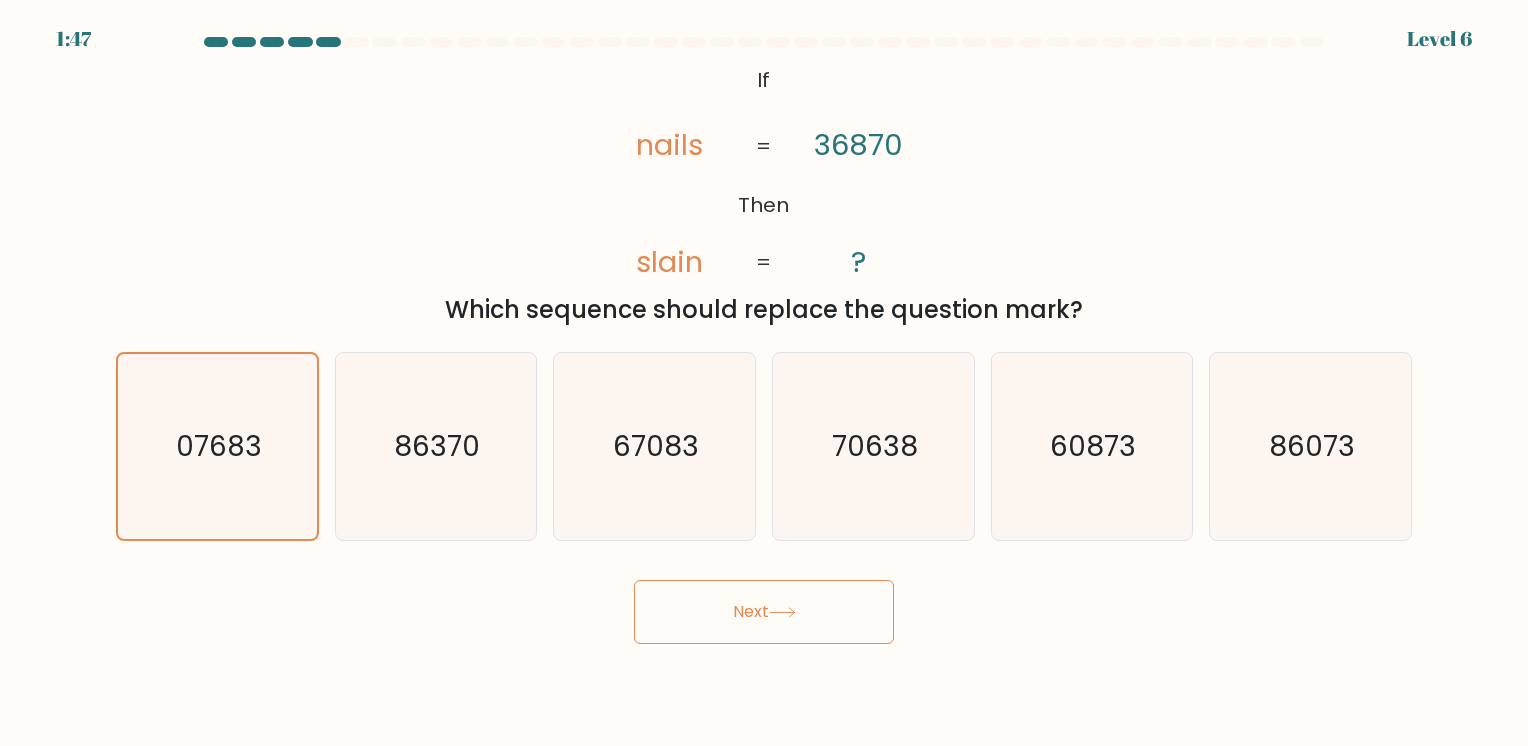 click 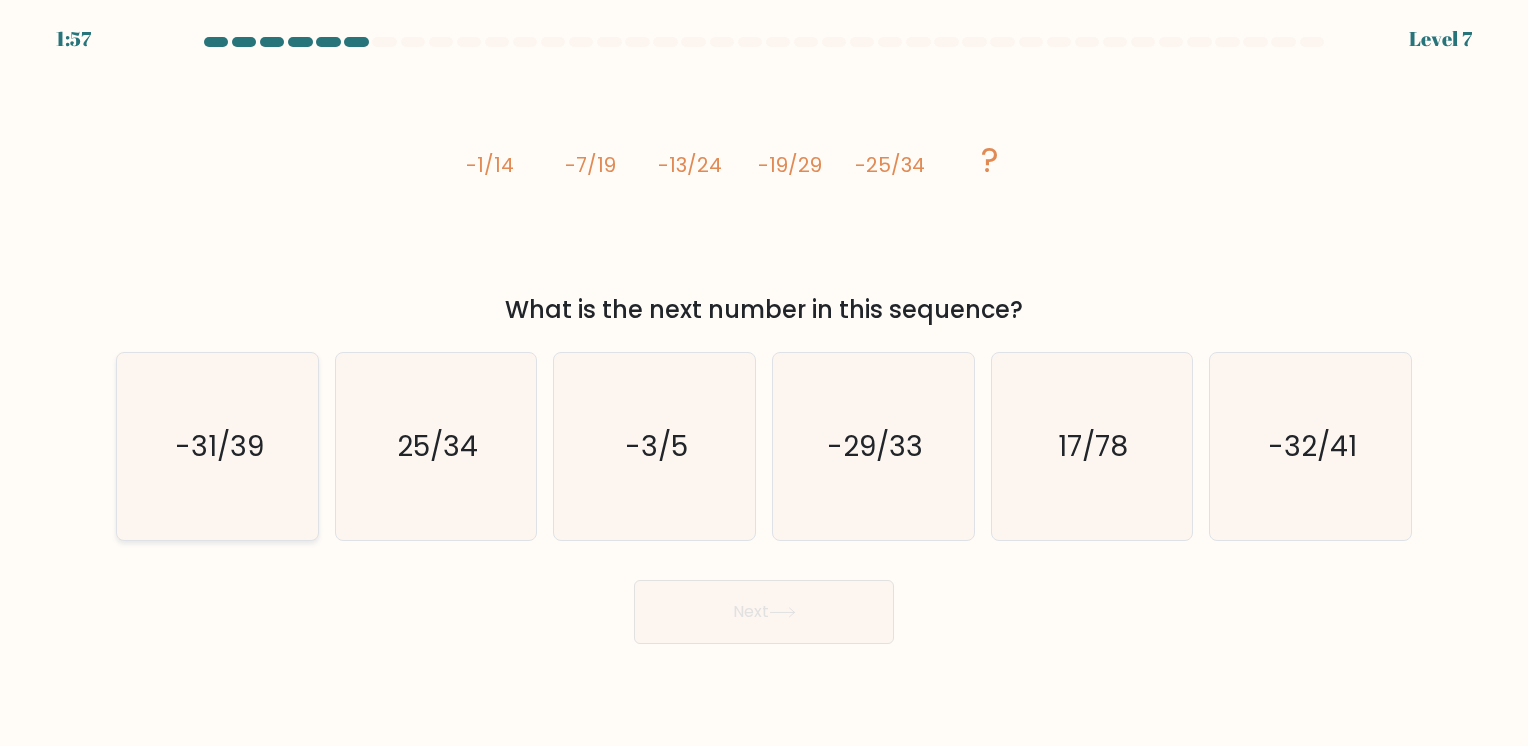 click on "-31/39" 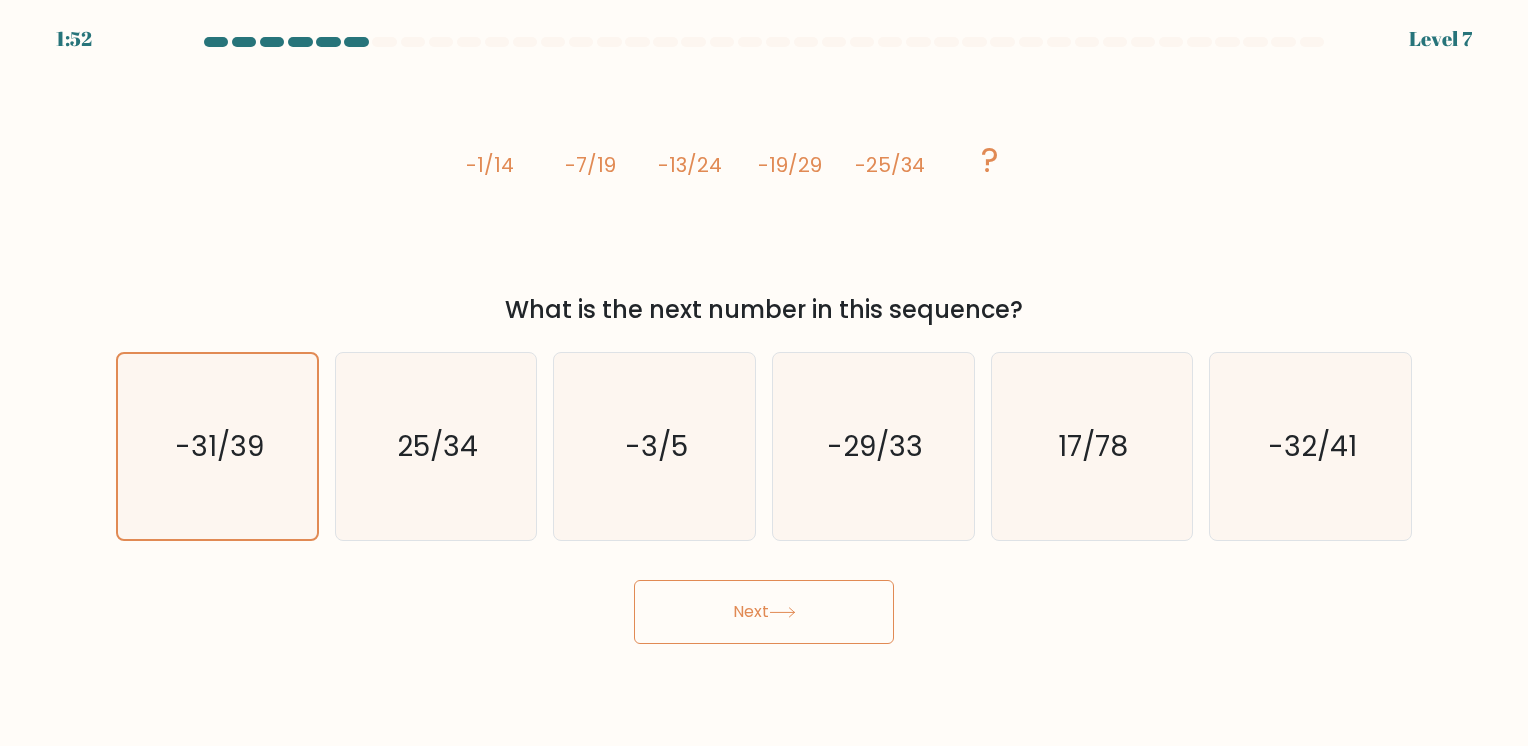 click on "Next" at bounding box center [764, 612] 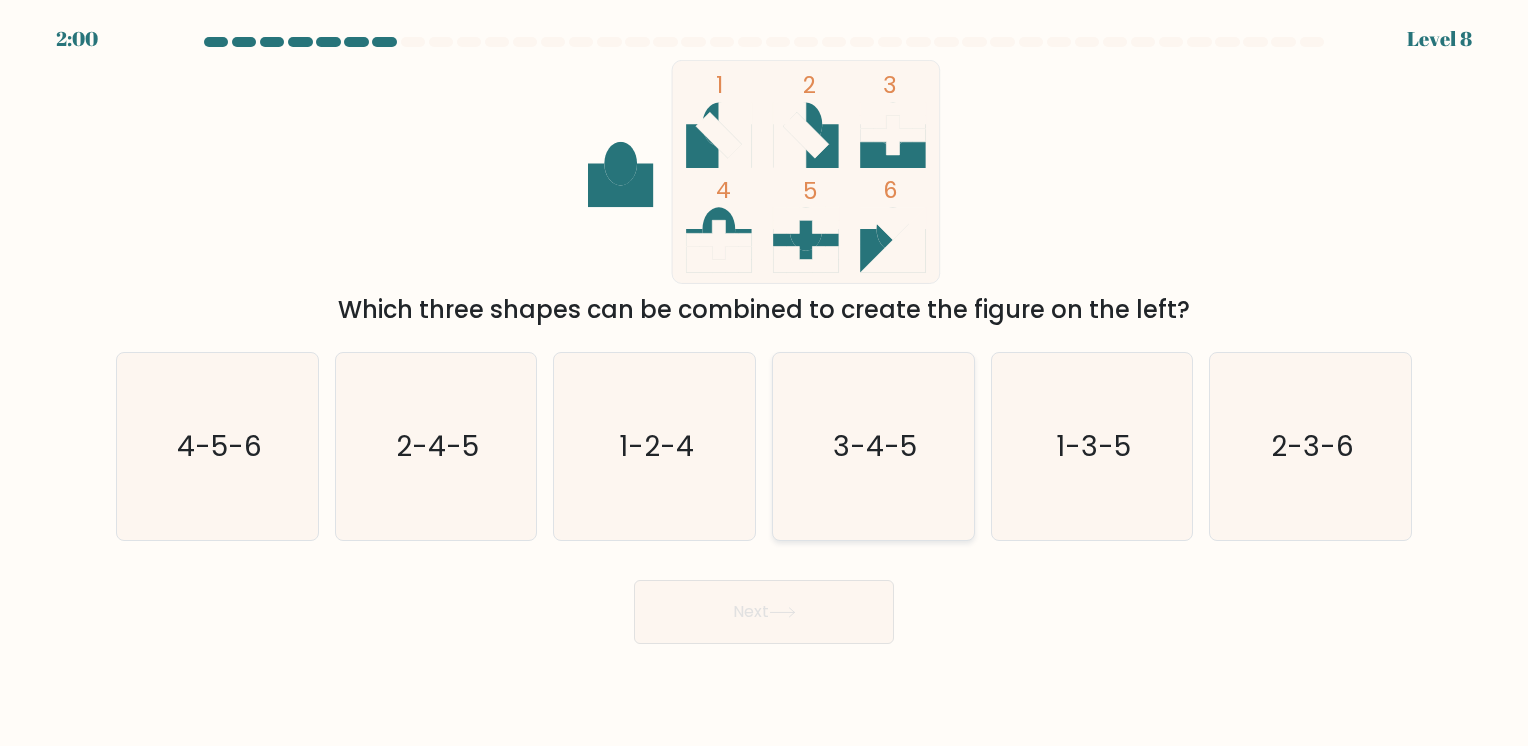 click on "3-4-5" 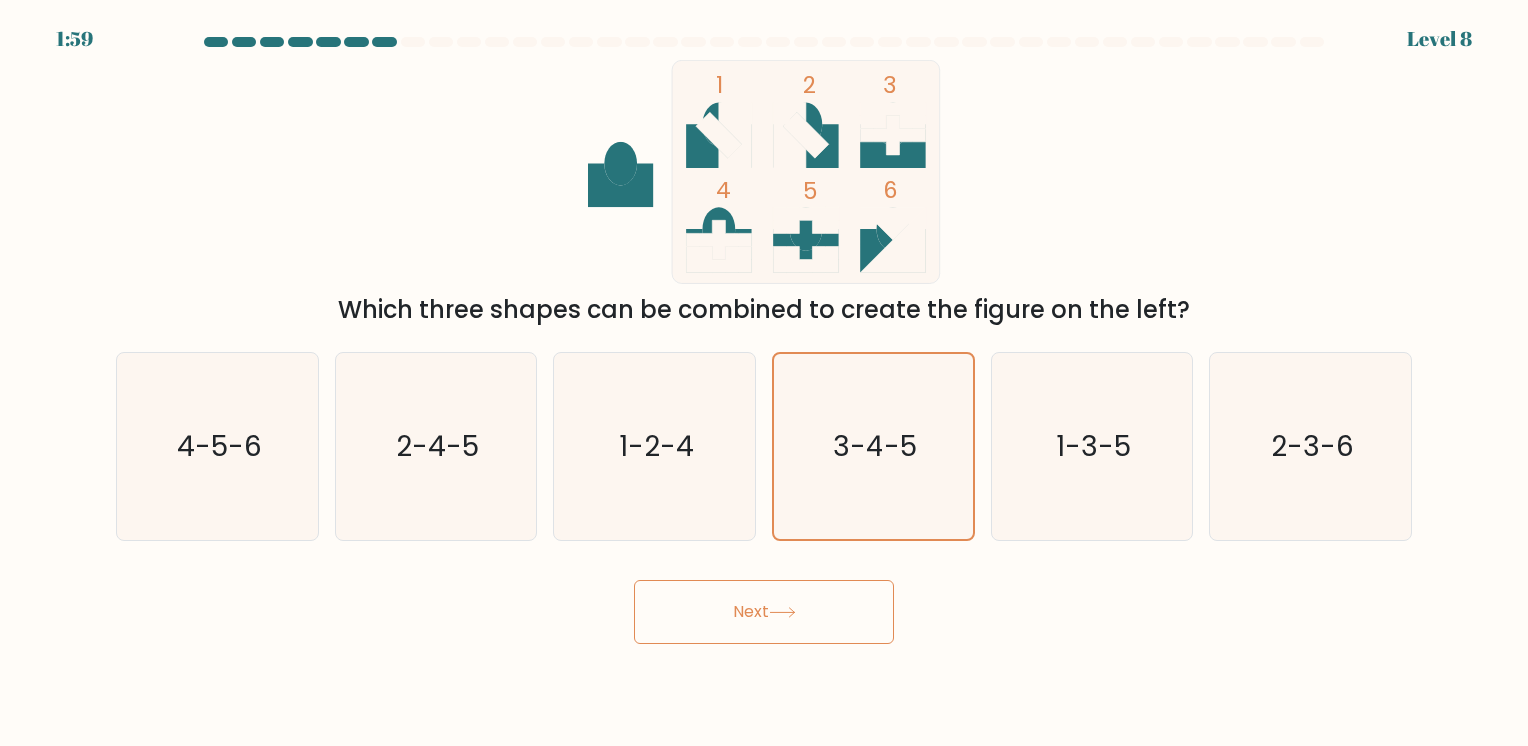 click on "Next" at bounding box center [764, 612] 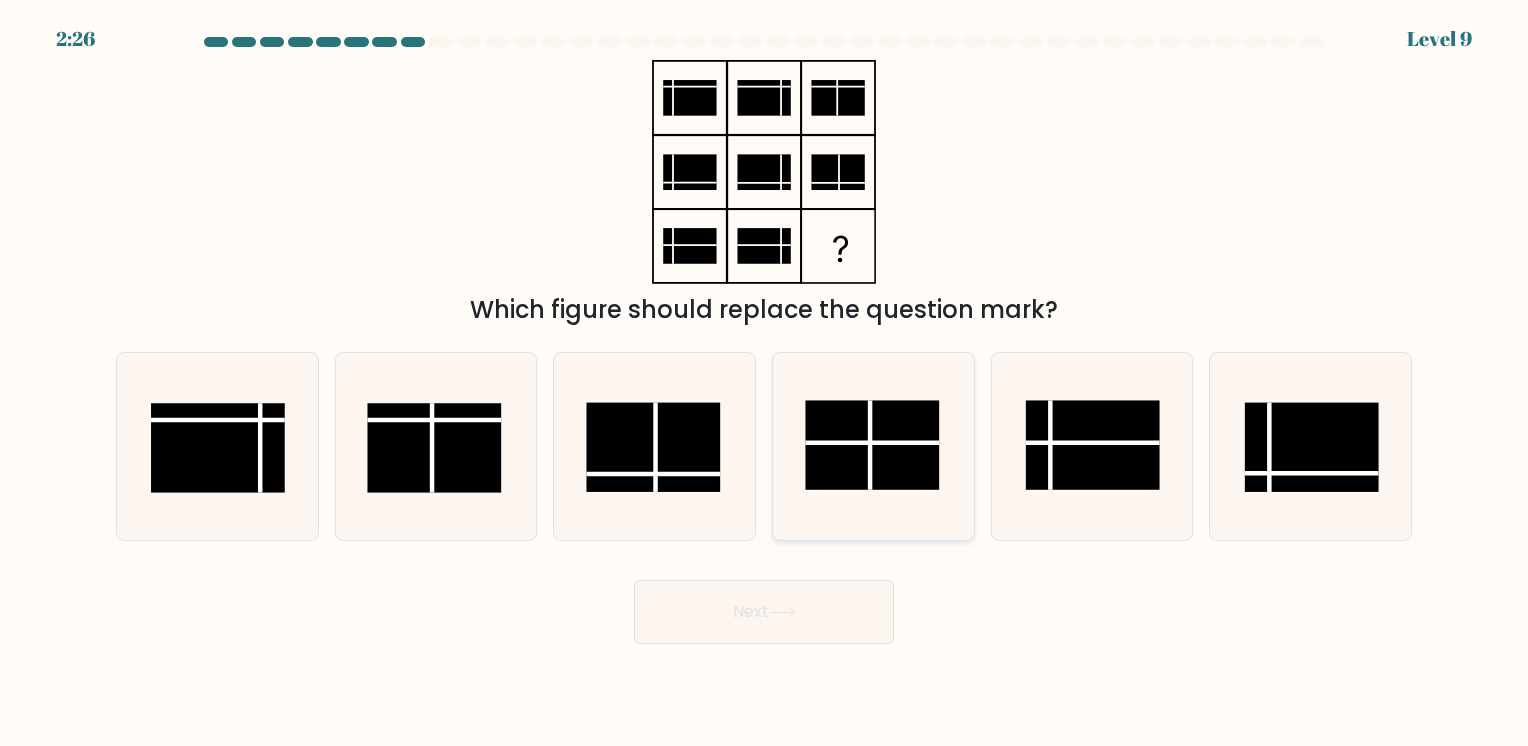 click 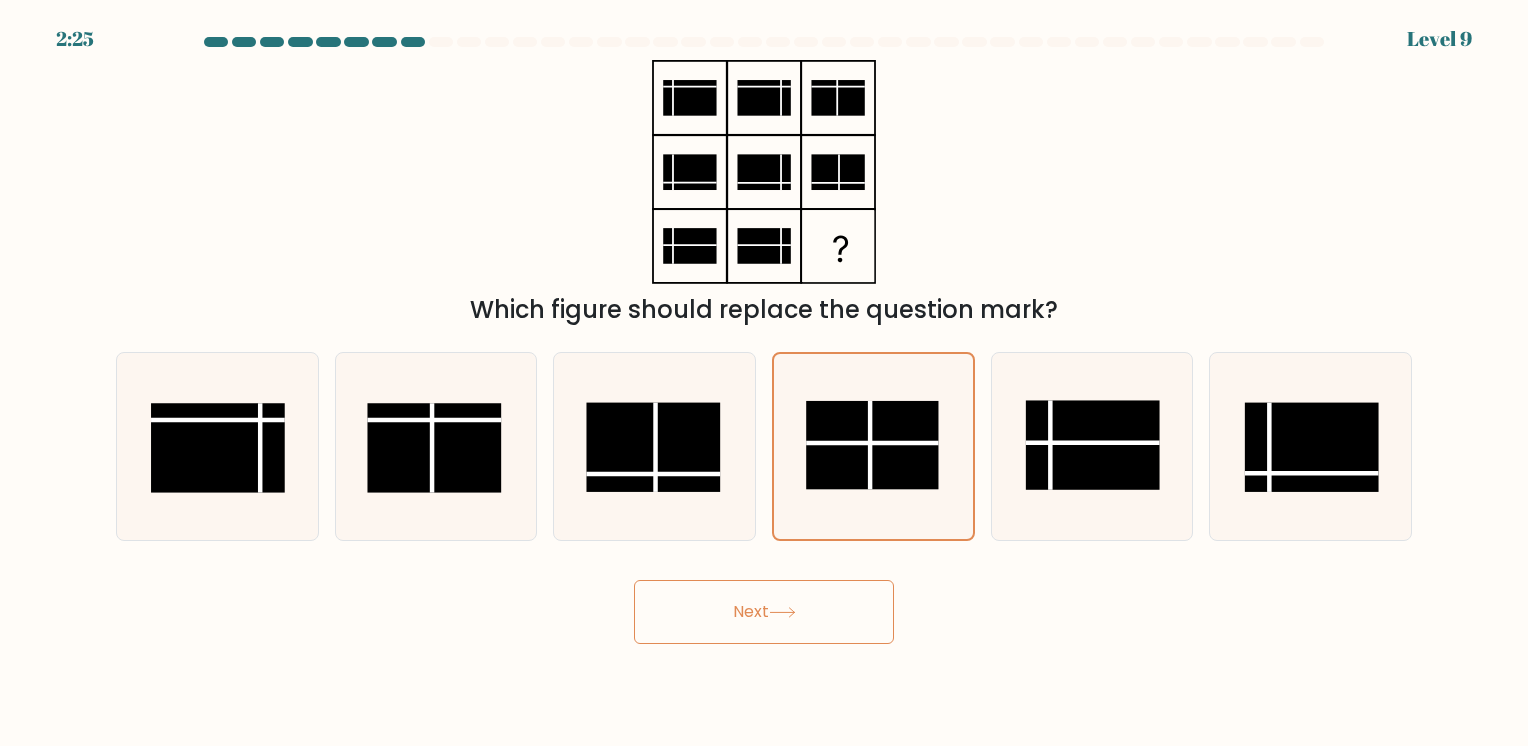 click 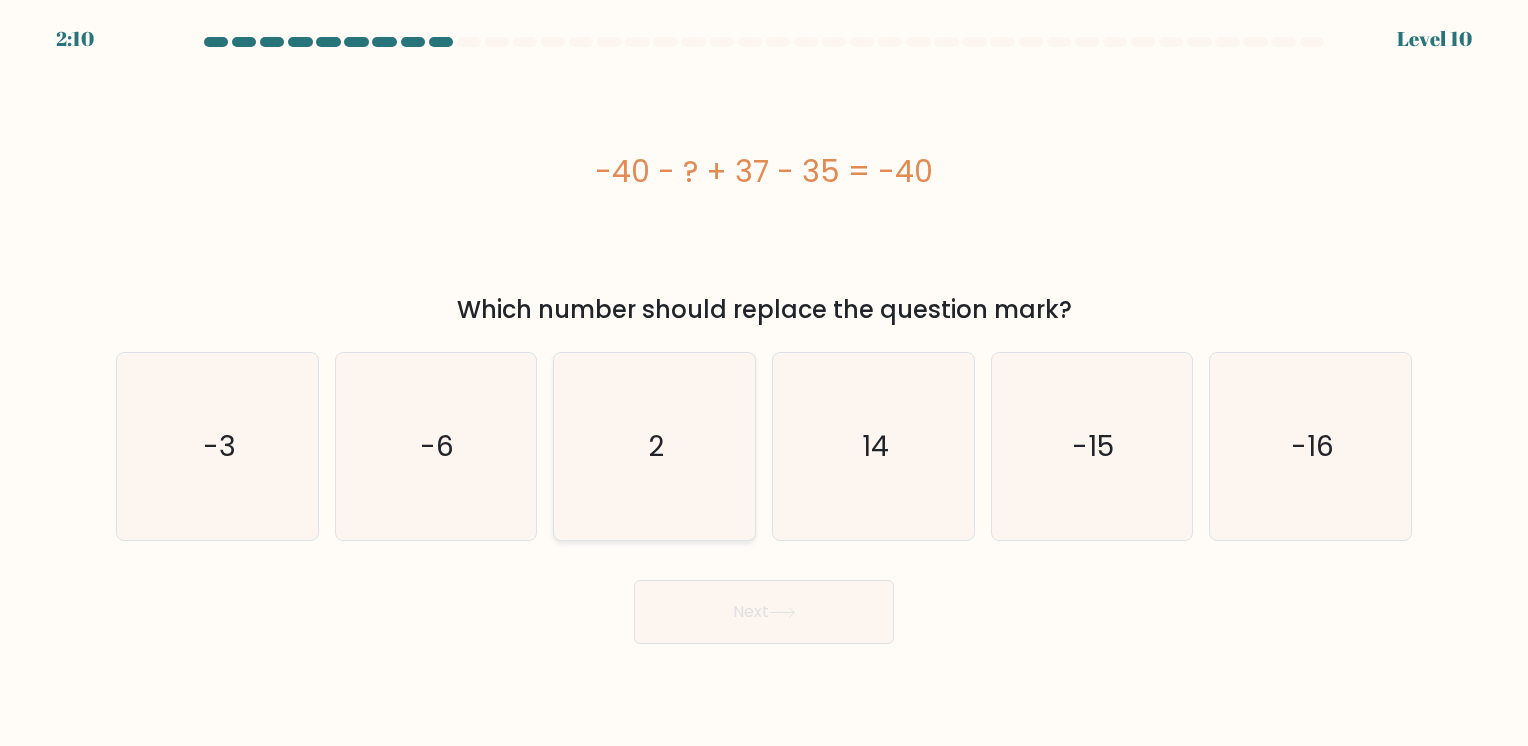 click on "2" 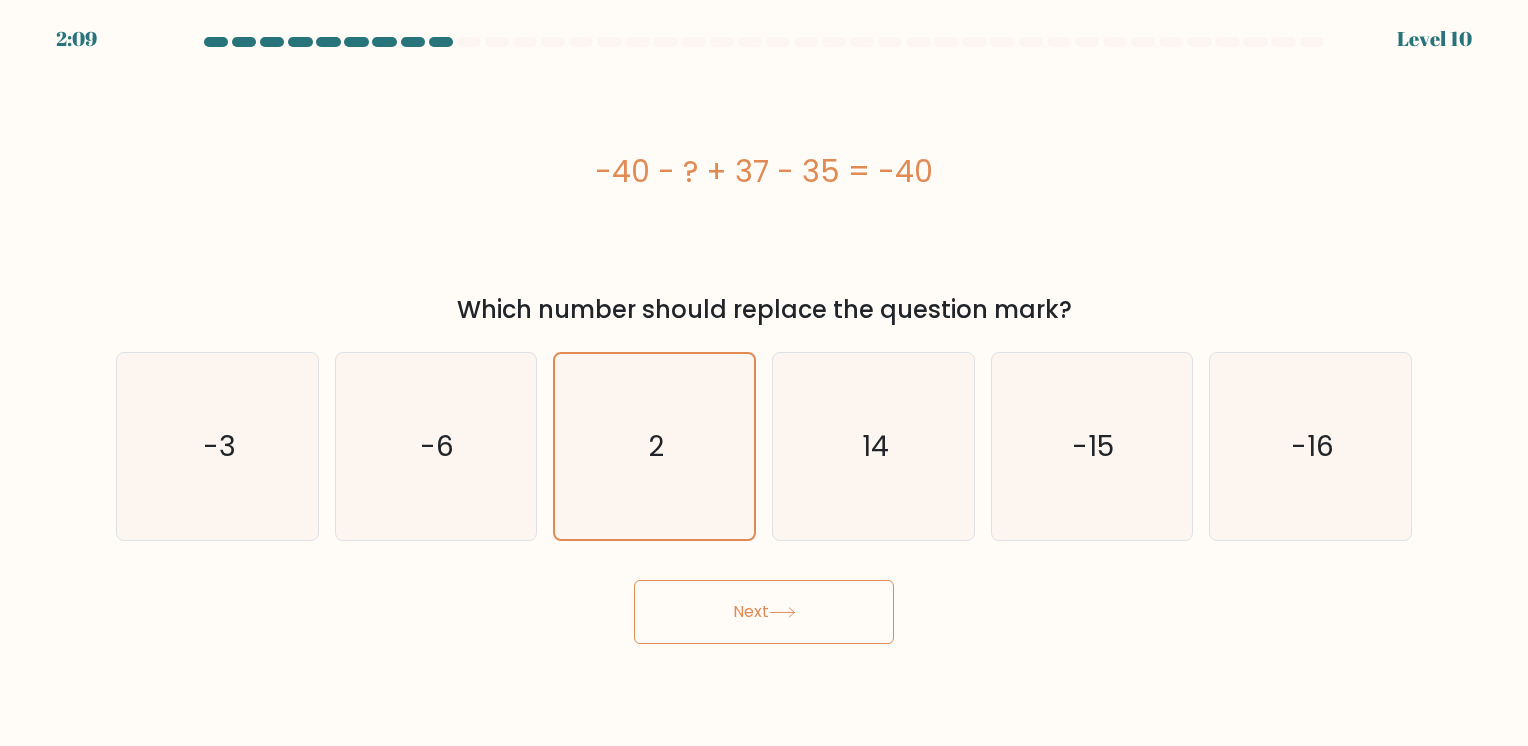 click on "Next" at bounding box center (764, 612) 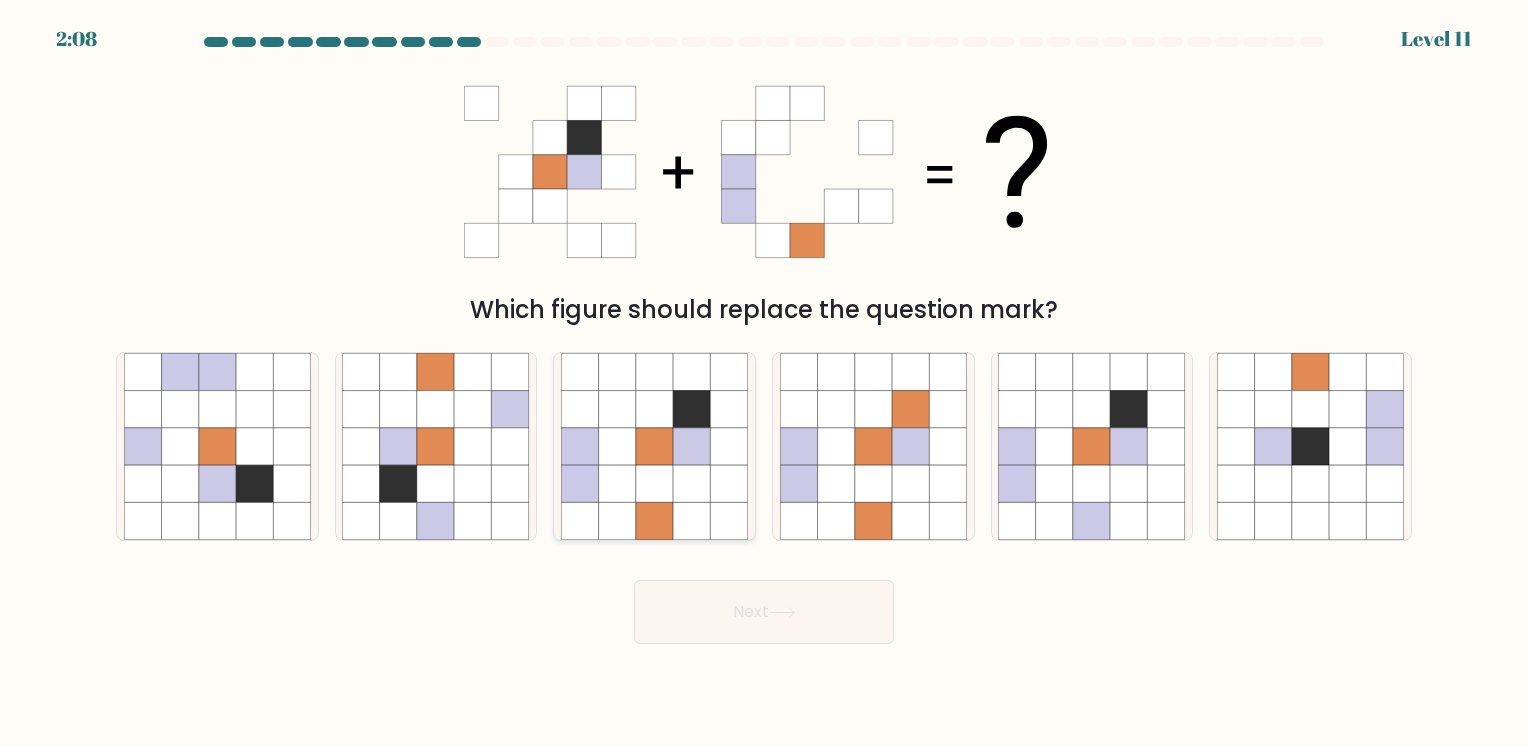 click 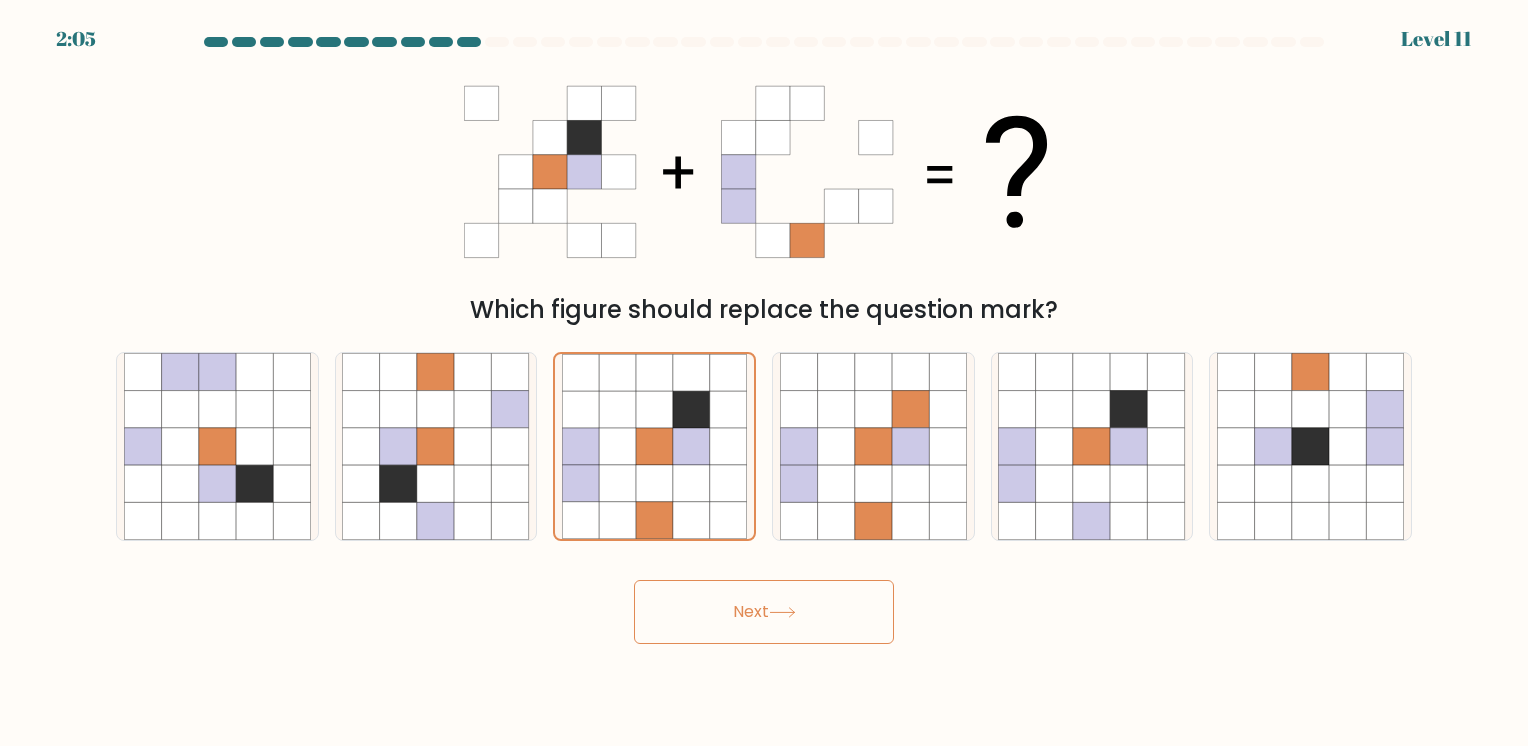 click on "Next" at bounding box center [764, 612] 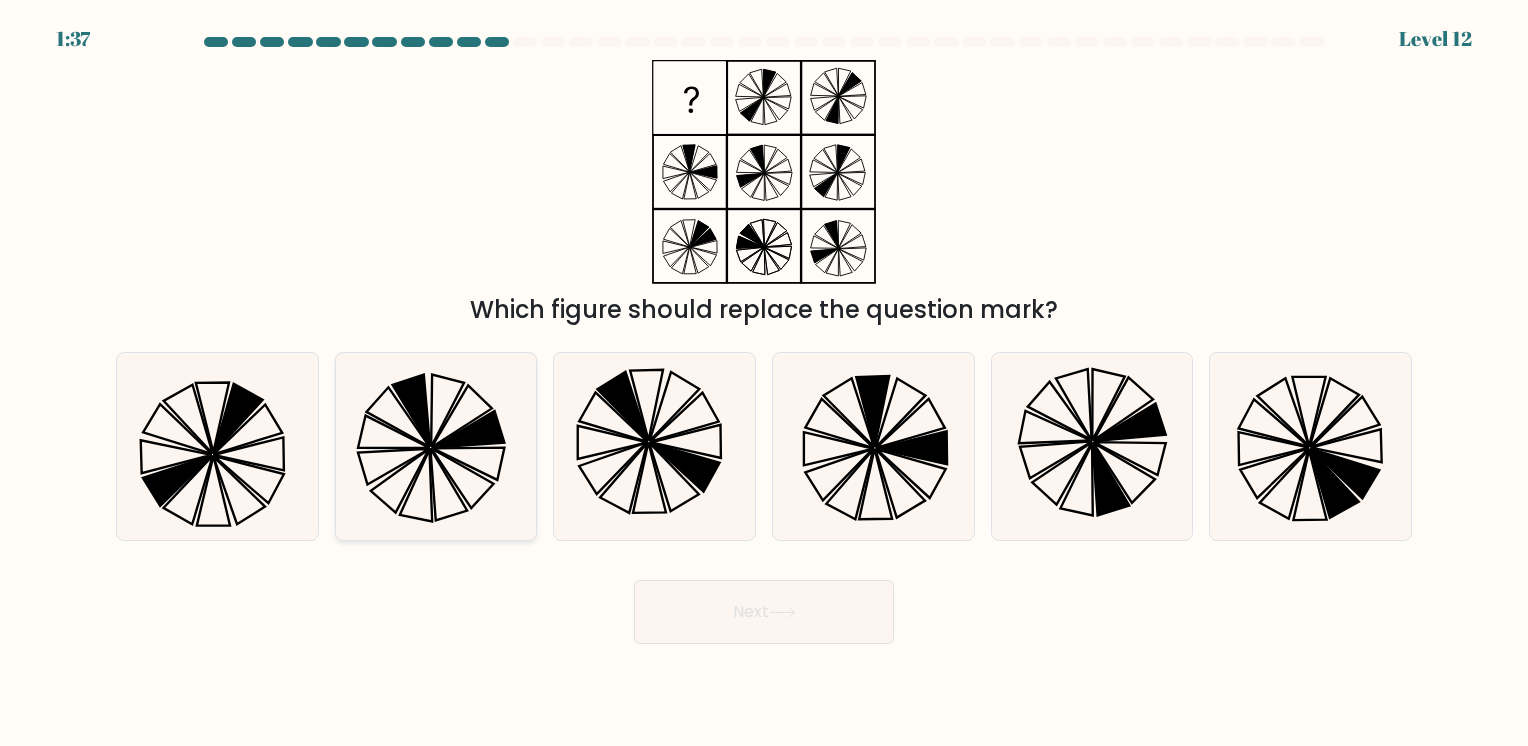 click 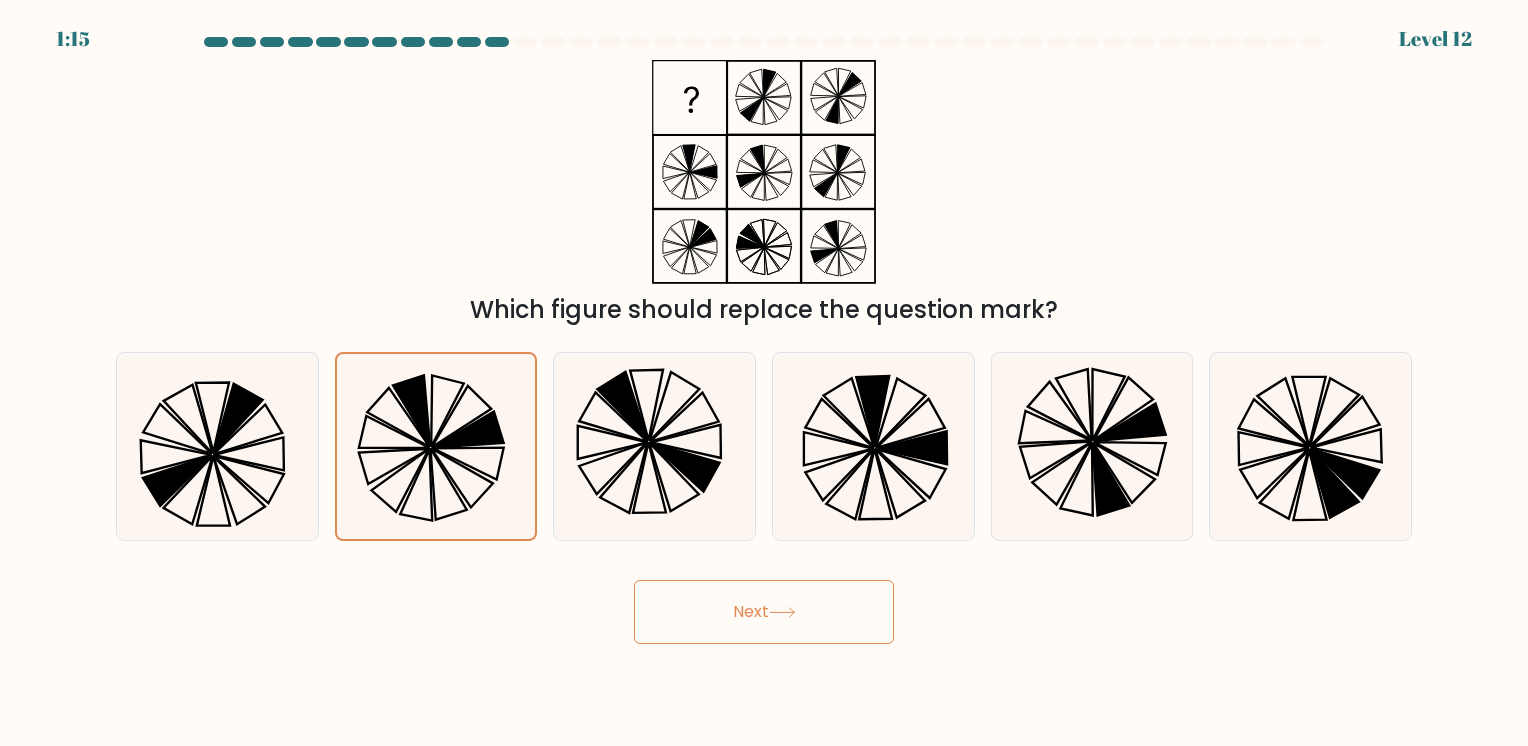 click on "Next" at bounding box center [764, 612] 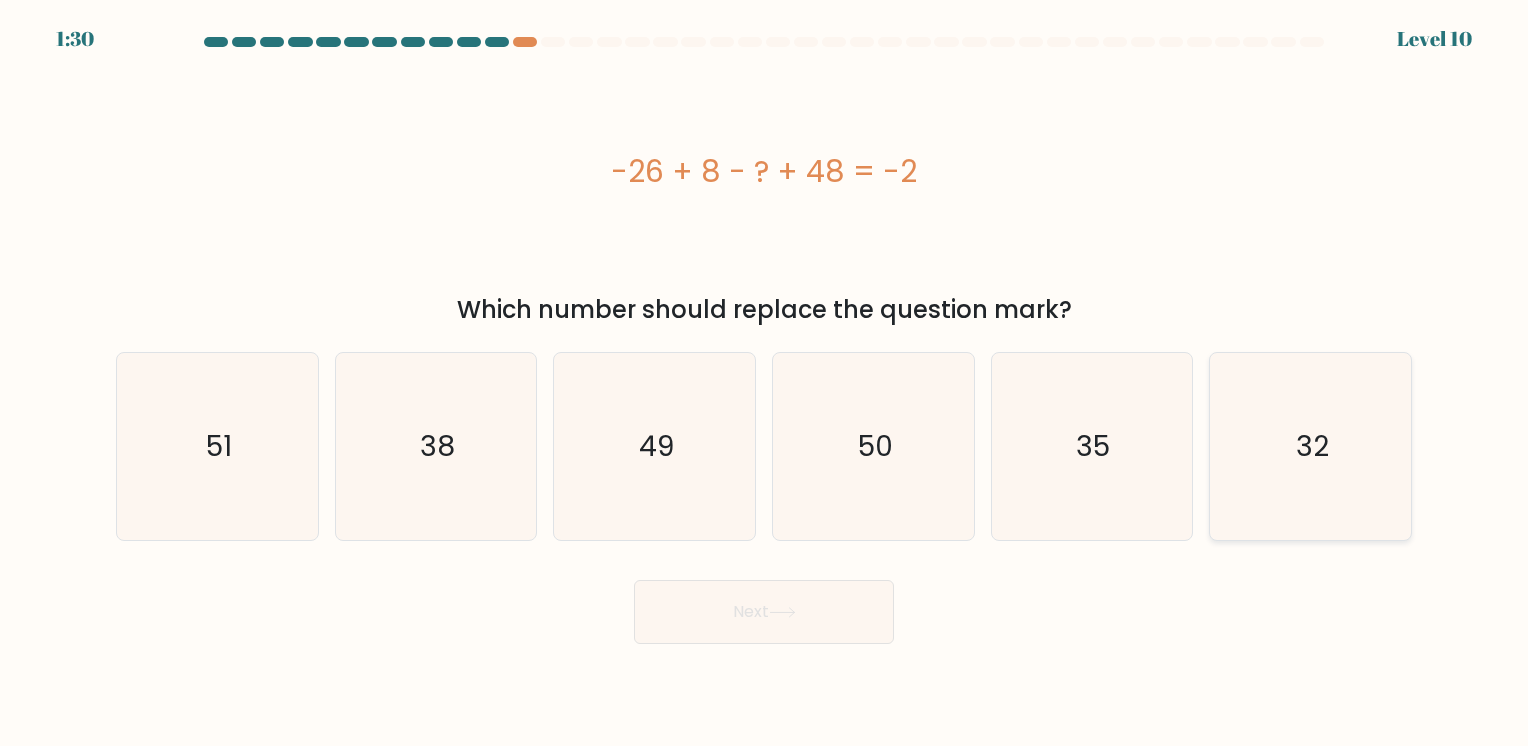 click on "32" 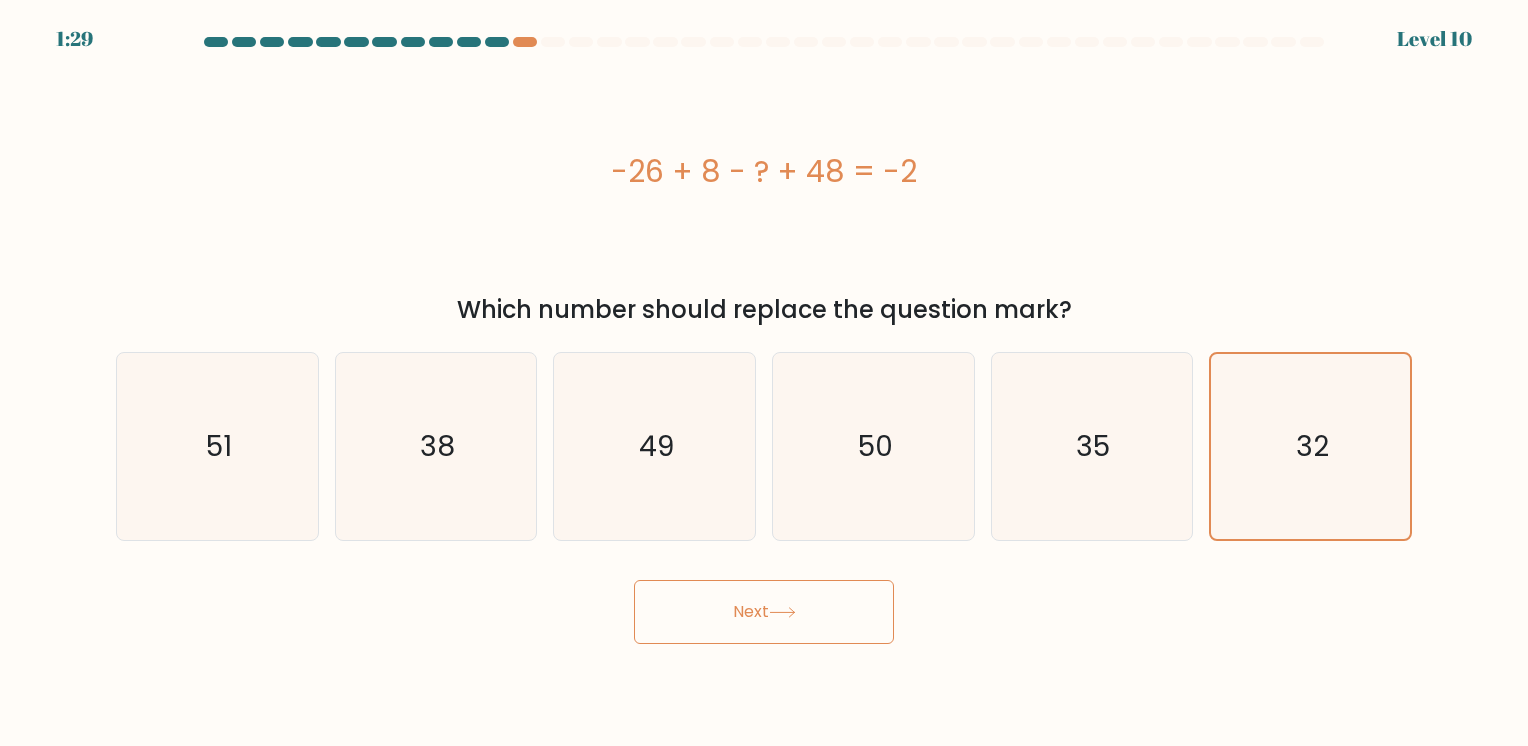 click on "Next" at bounding box center [764, 612] 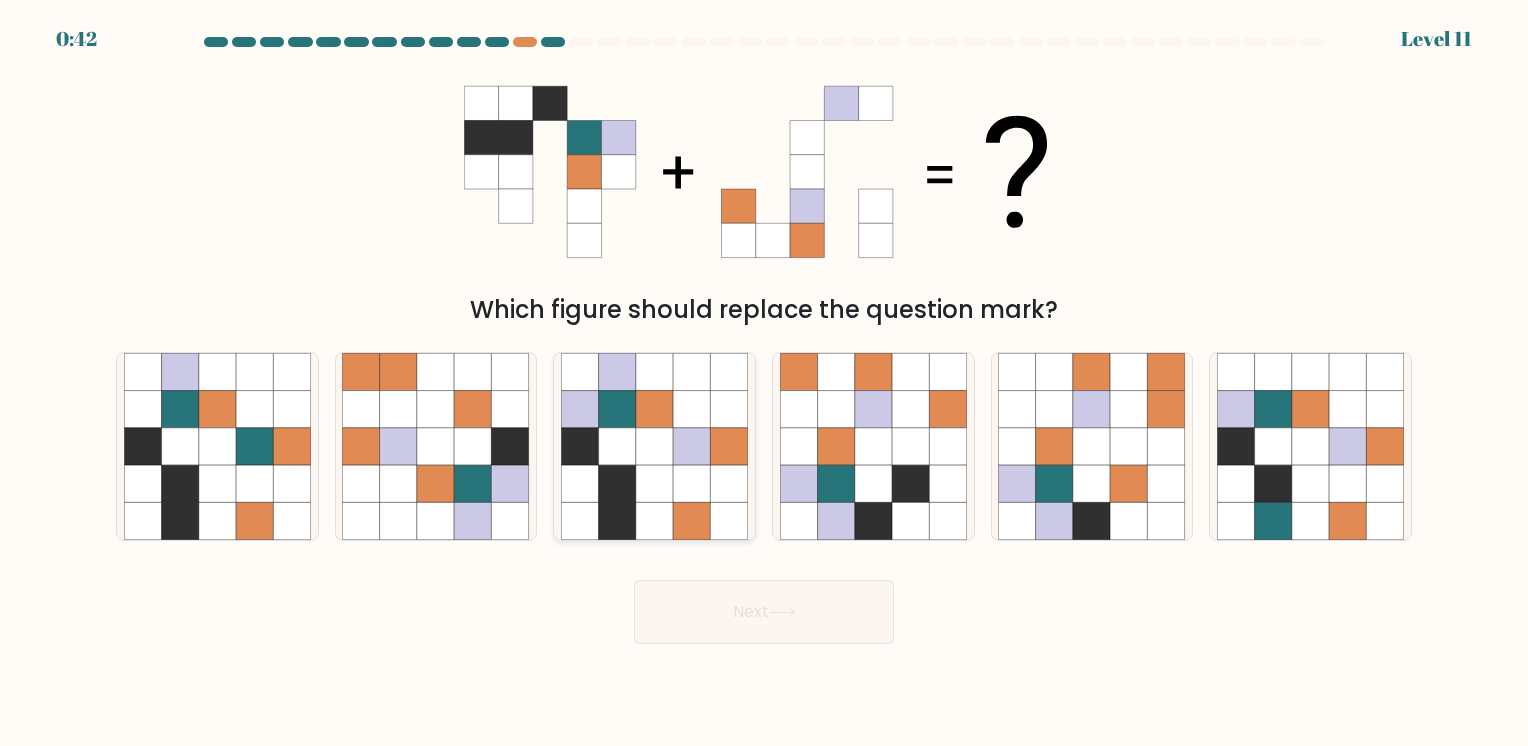 click 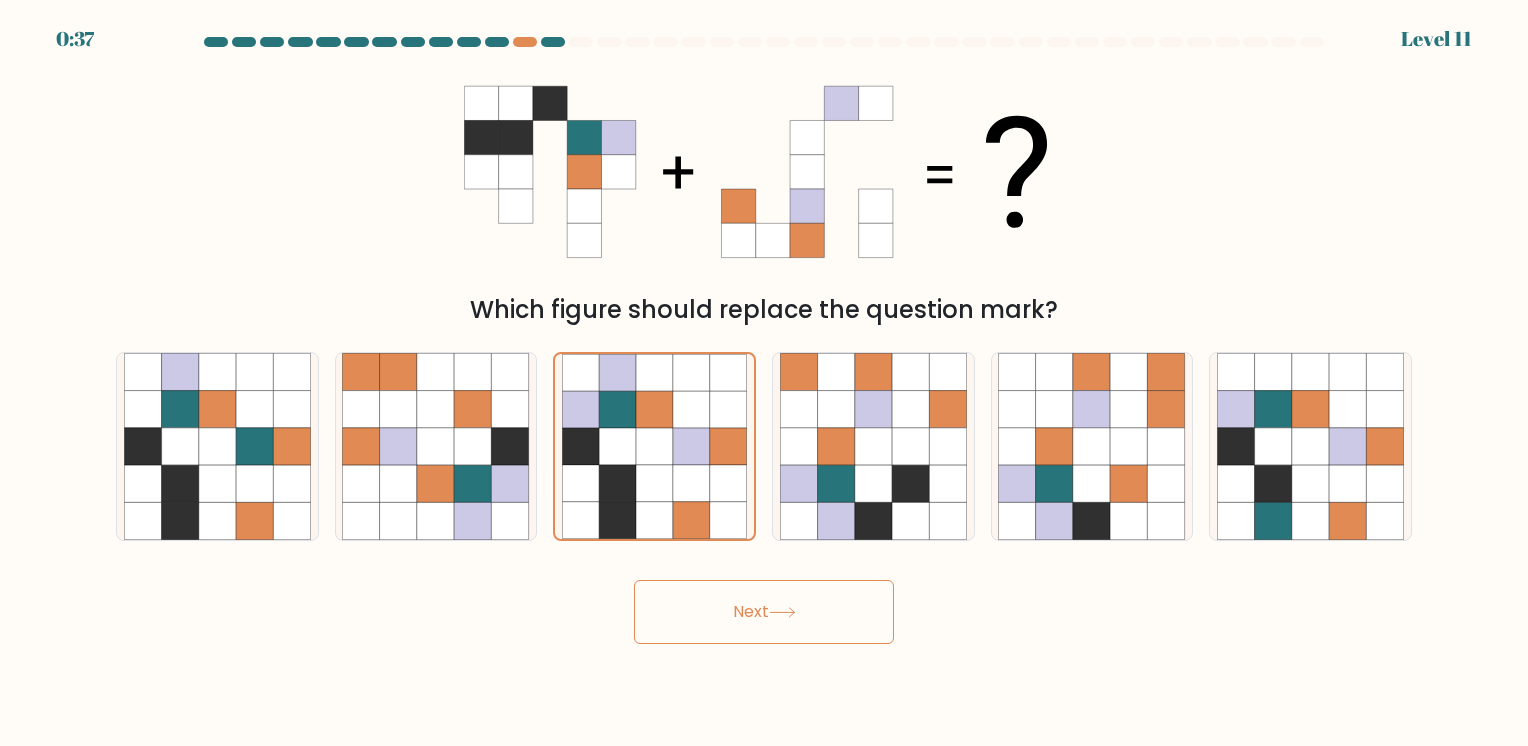 click on "Next" at bounding box center [764, 612] 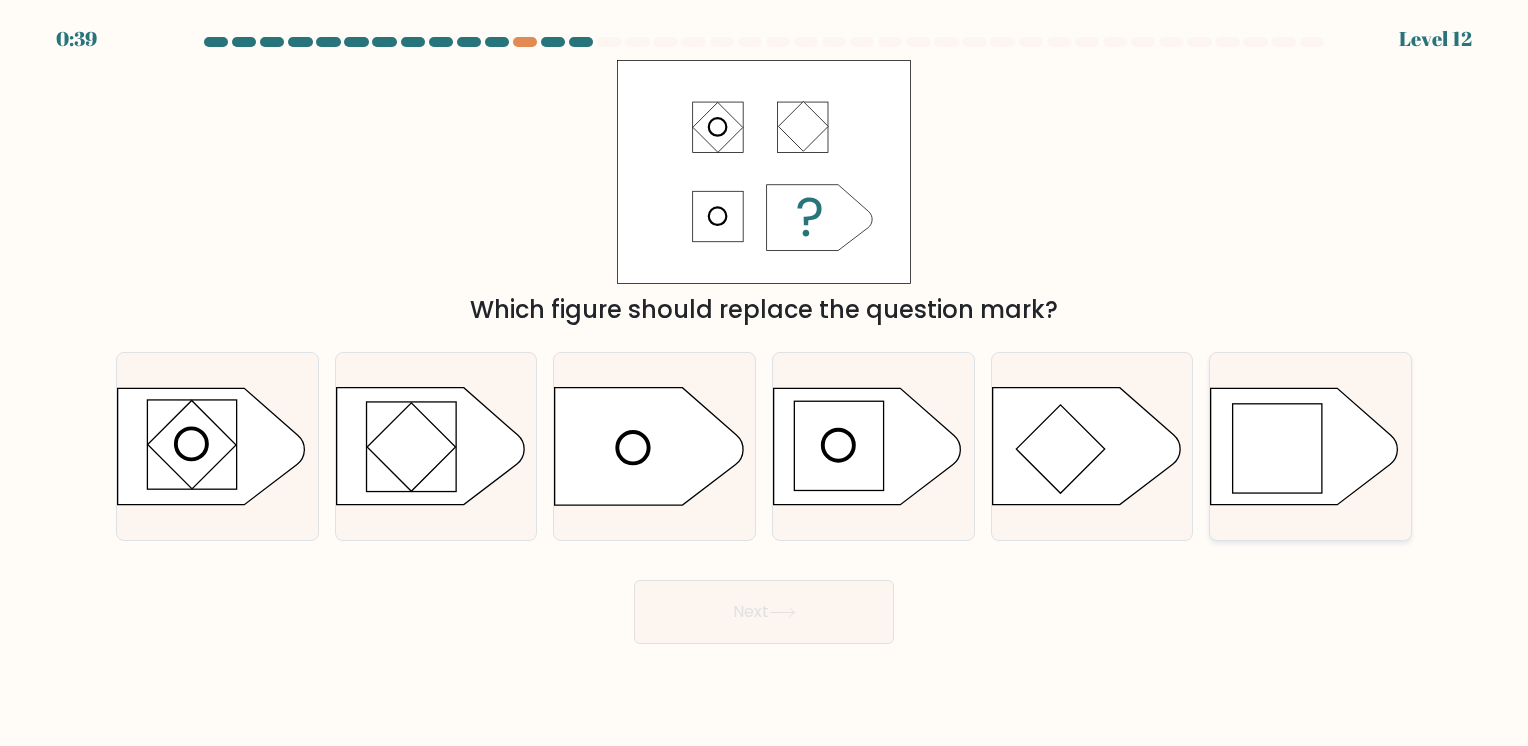 click 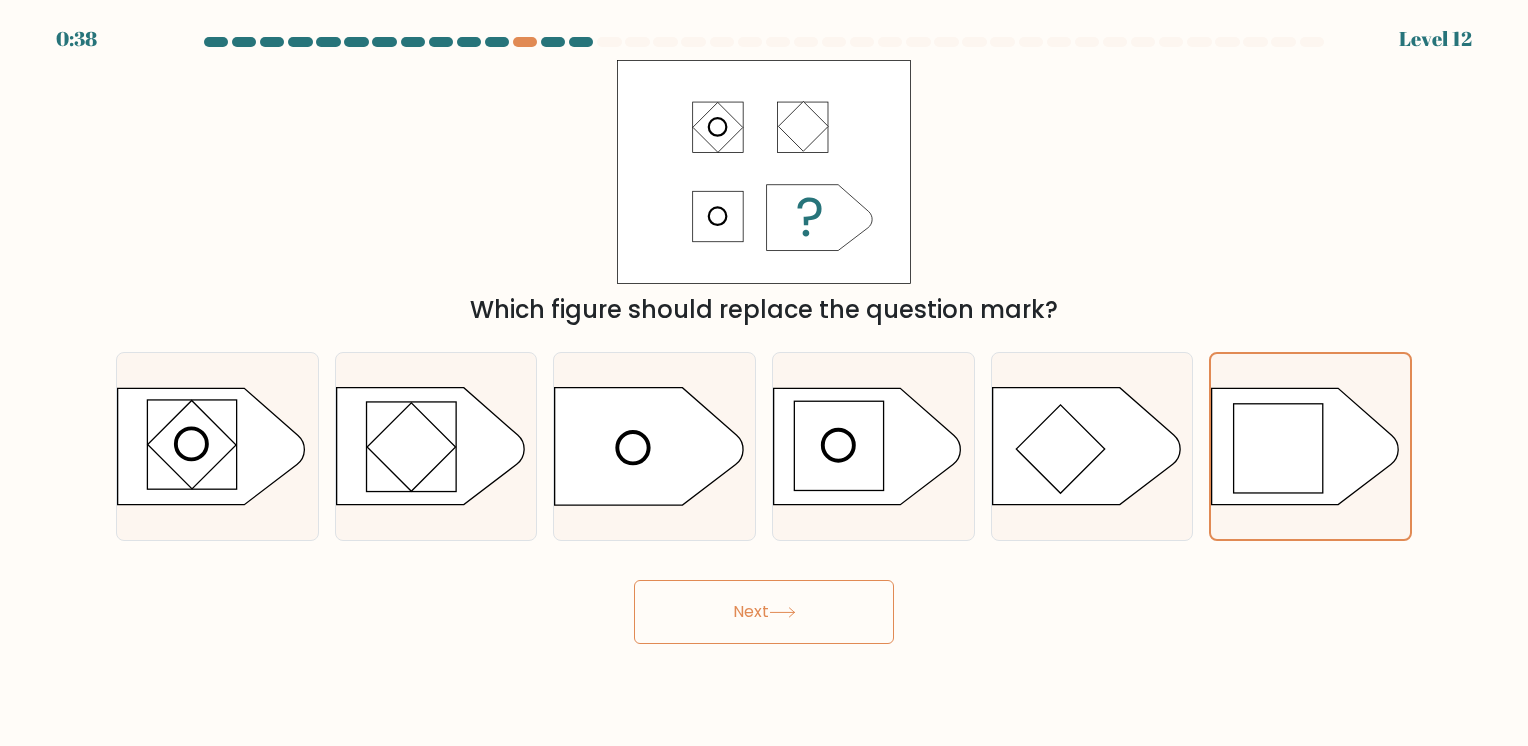 click on "Next" at bounding box center (764, 612) 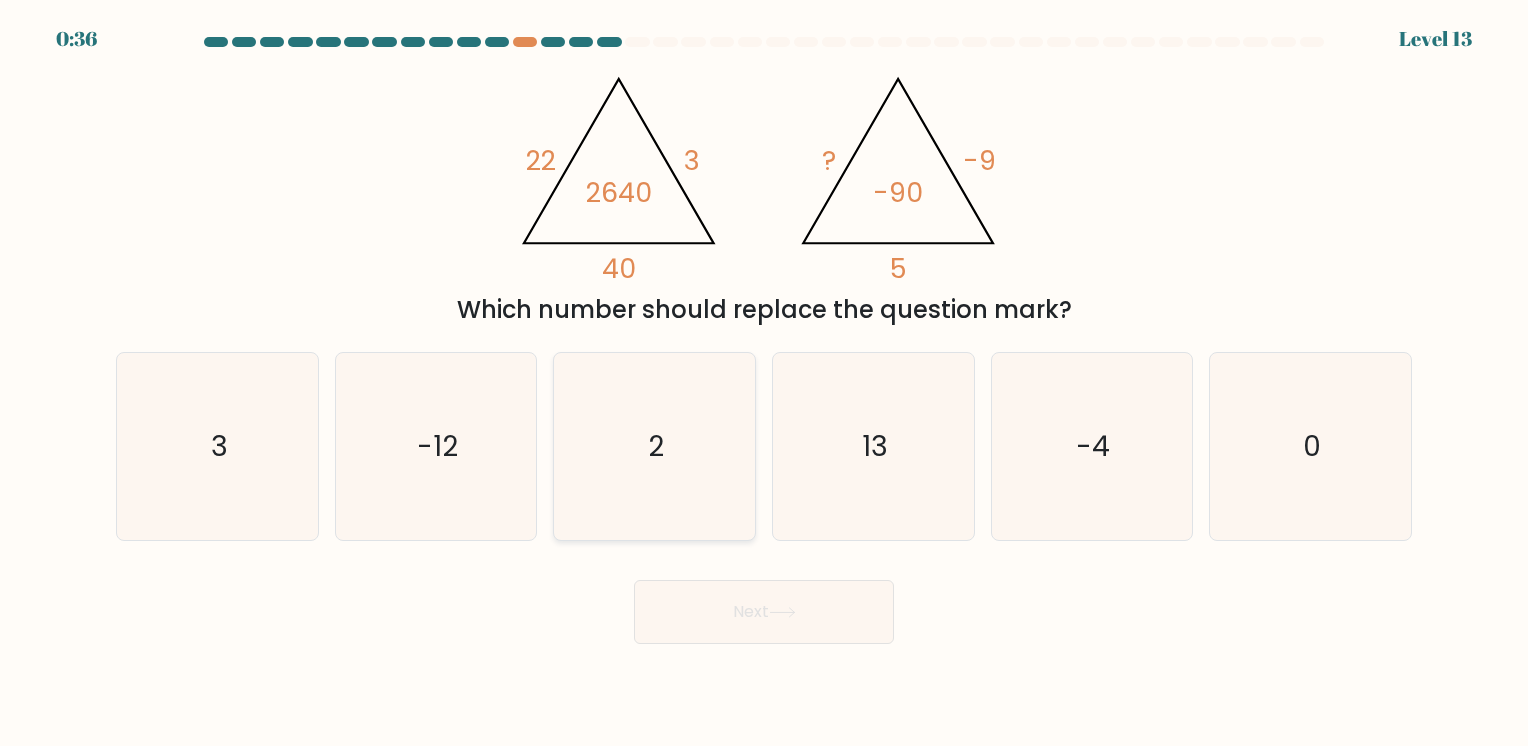 click on "2" 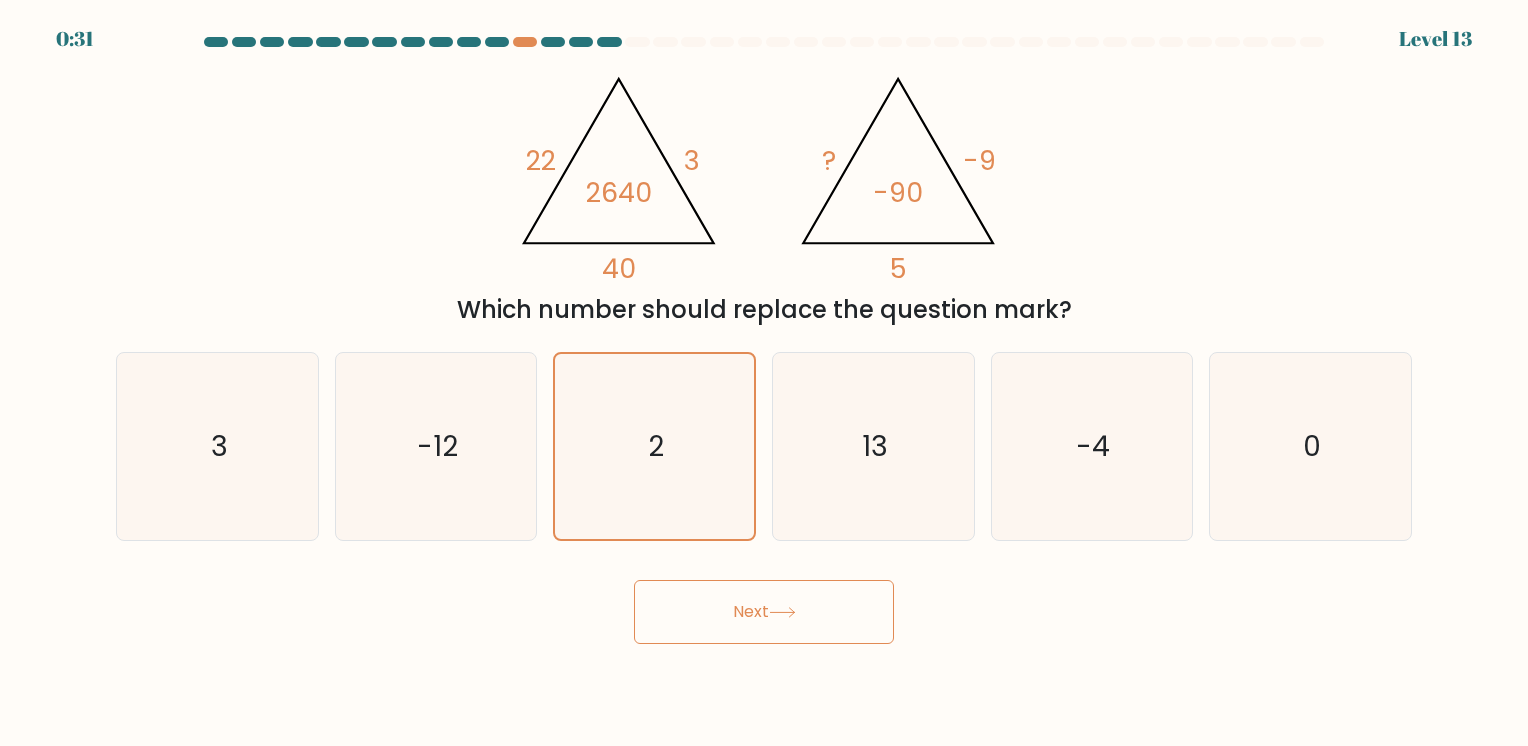 click on "Next" at bounding box center (764, 612) 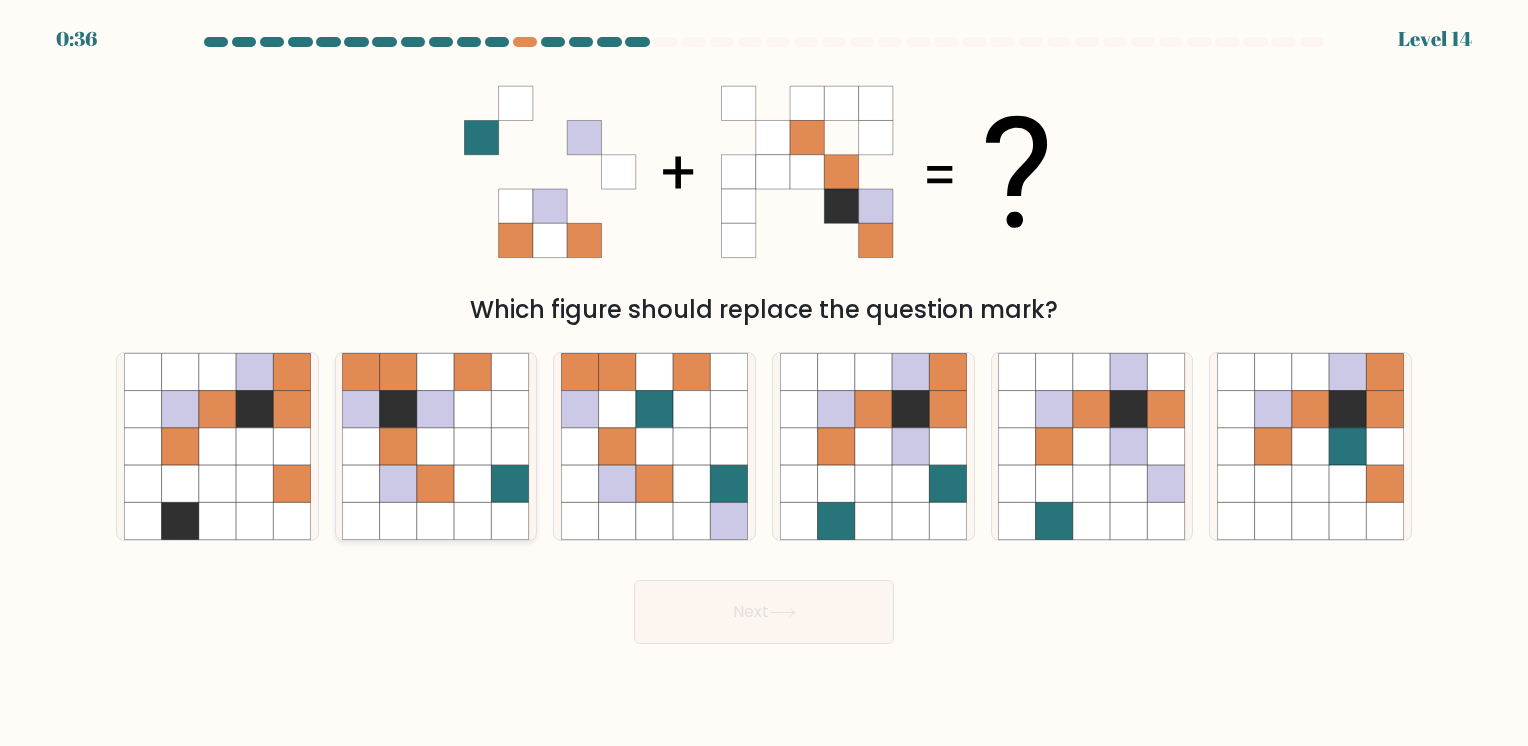click 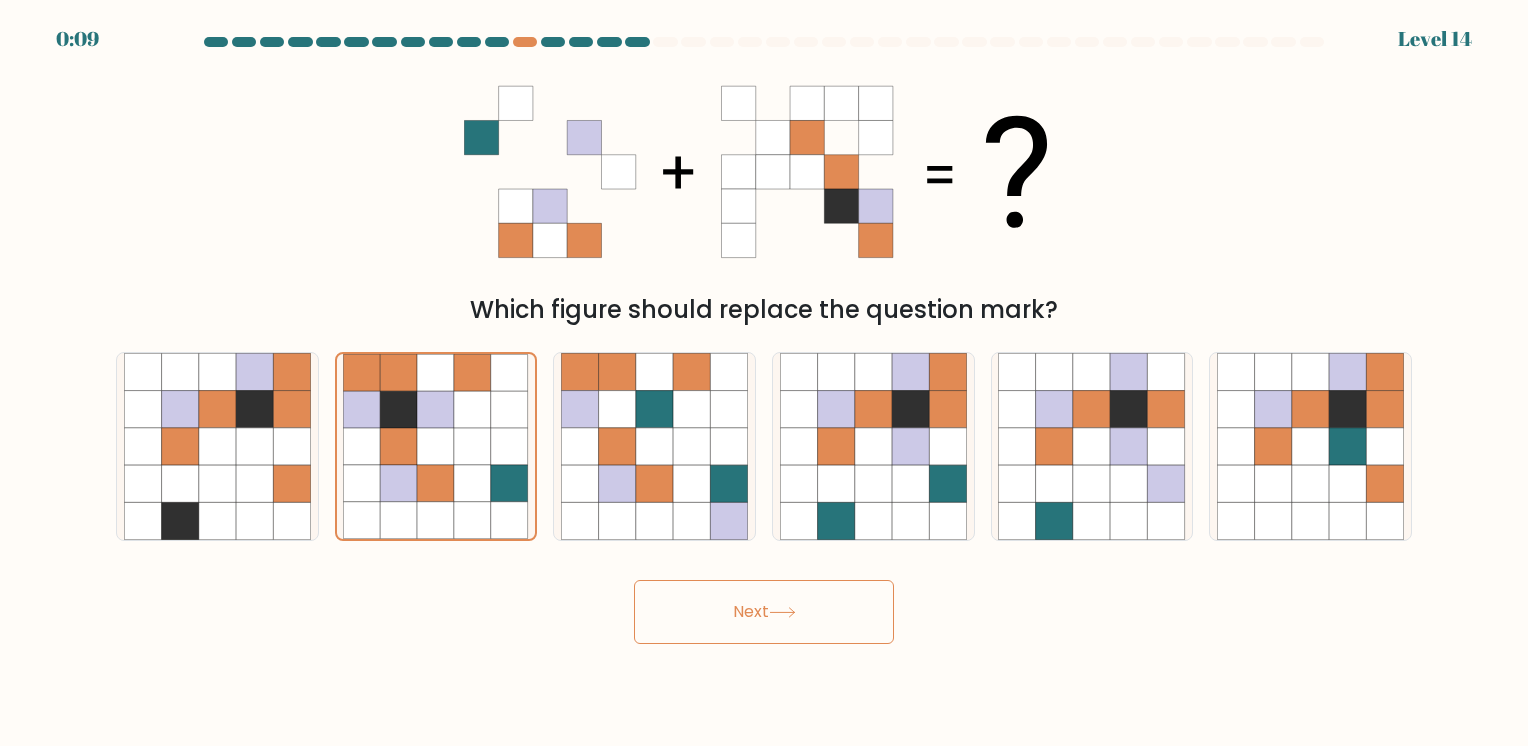 click on "Next" at bounding box center [764, 612] 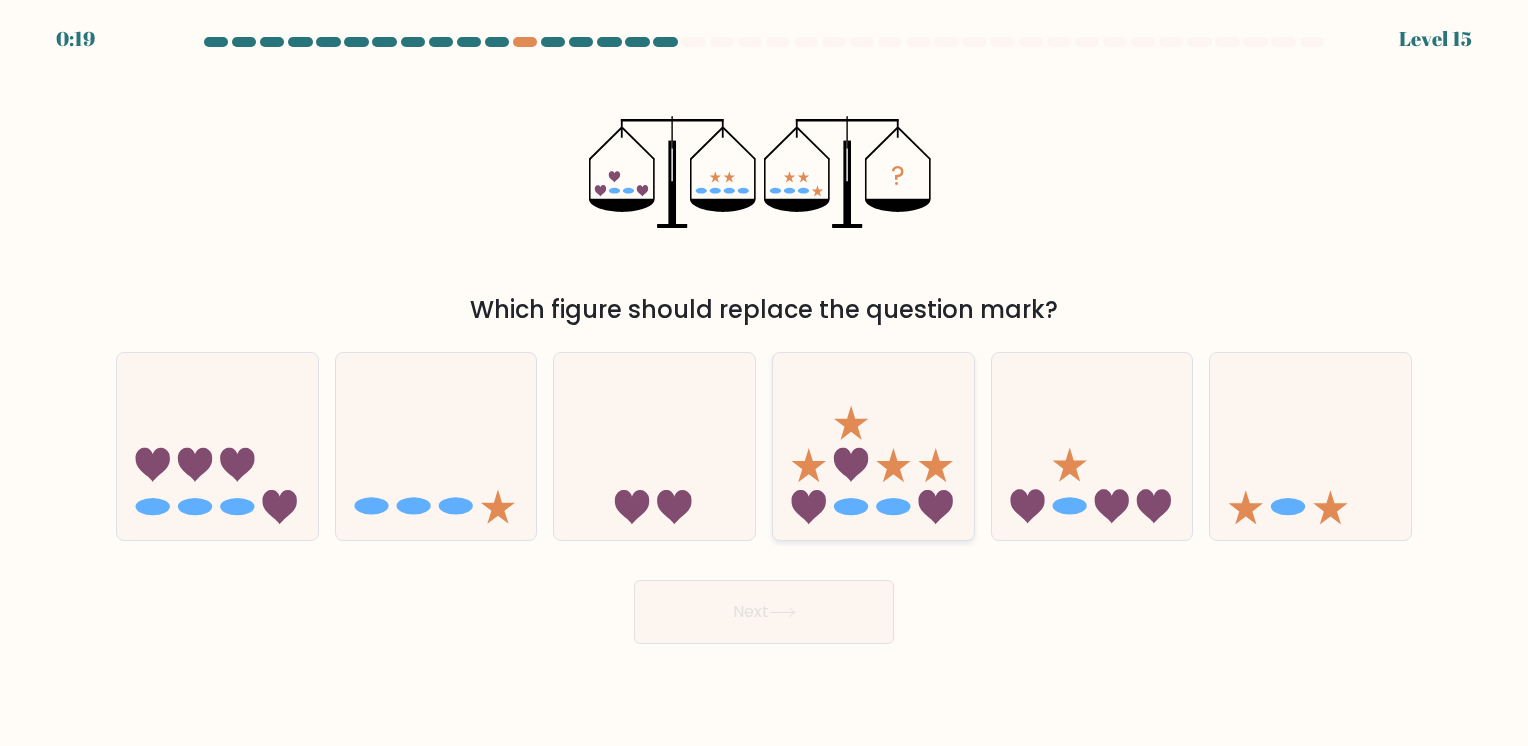 click 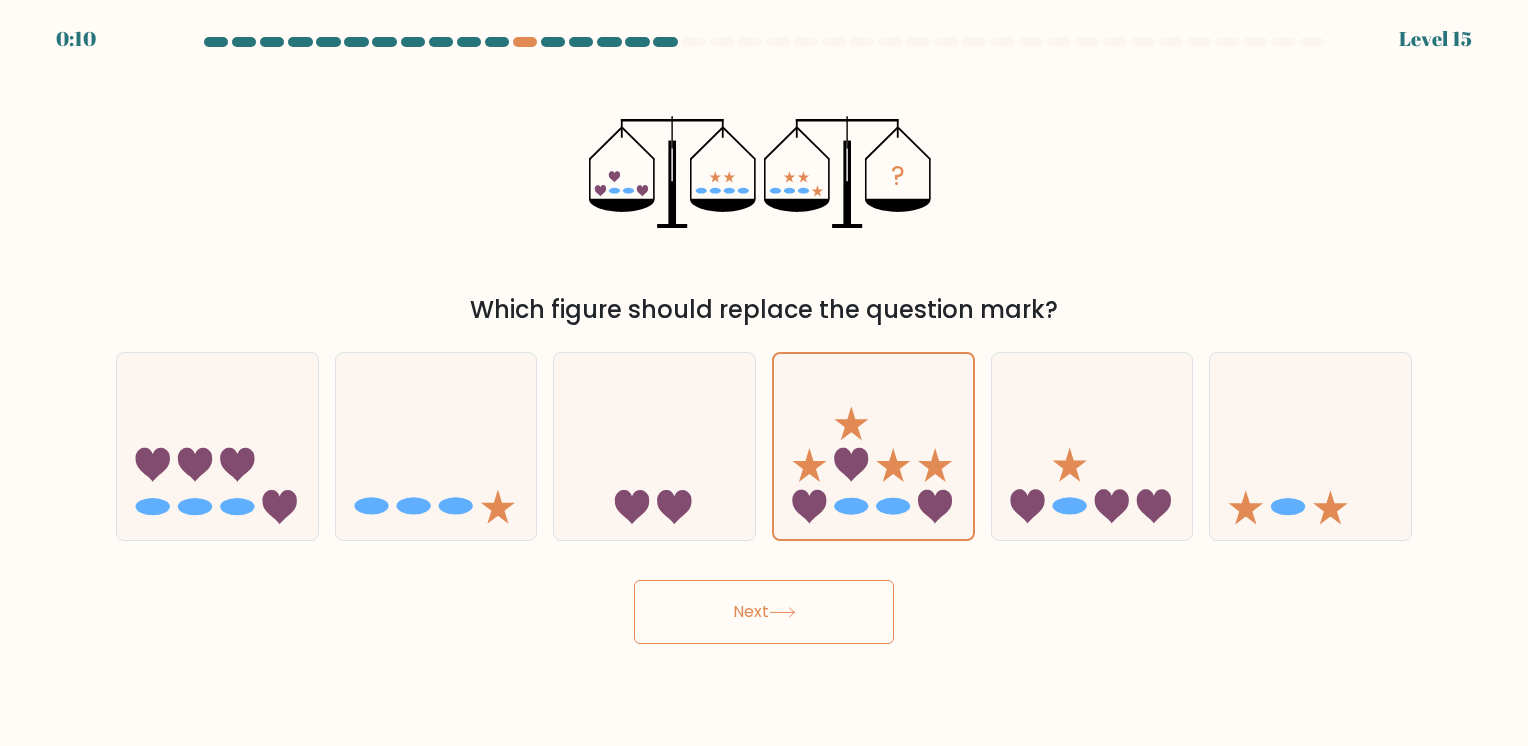 click on "Next" at bounding box center [764, 612] 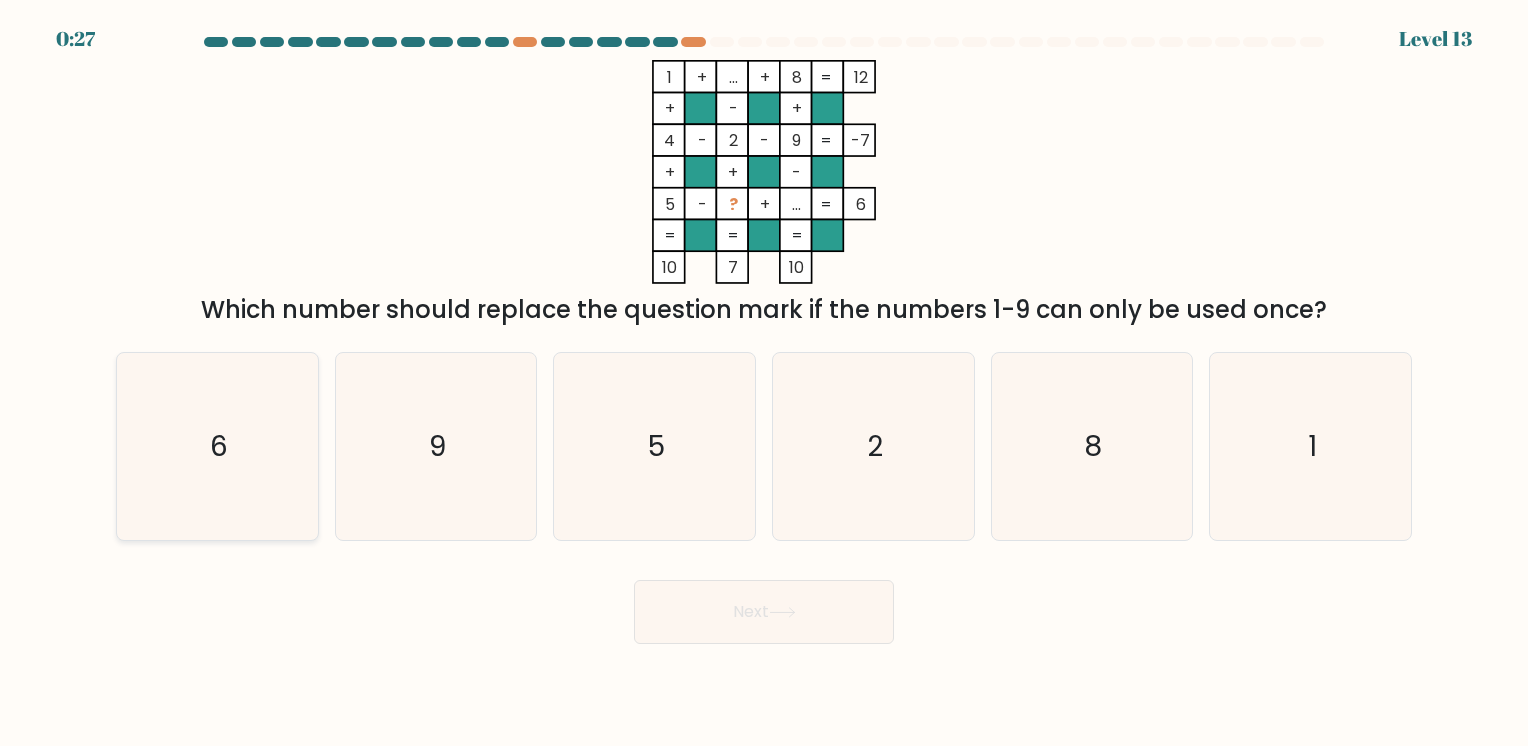 click on "6" 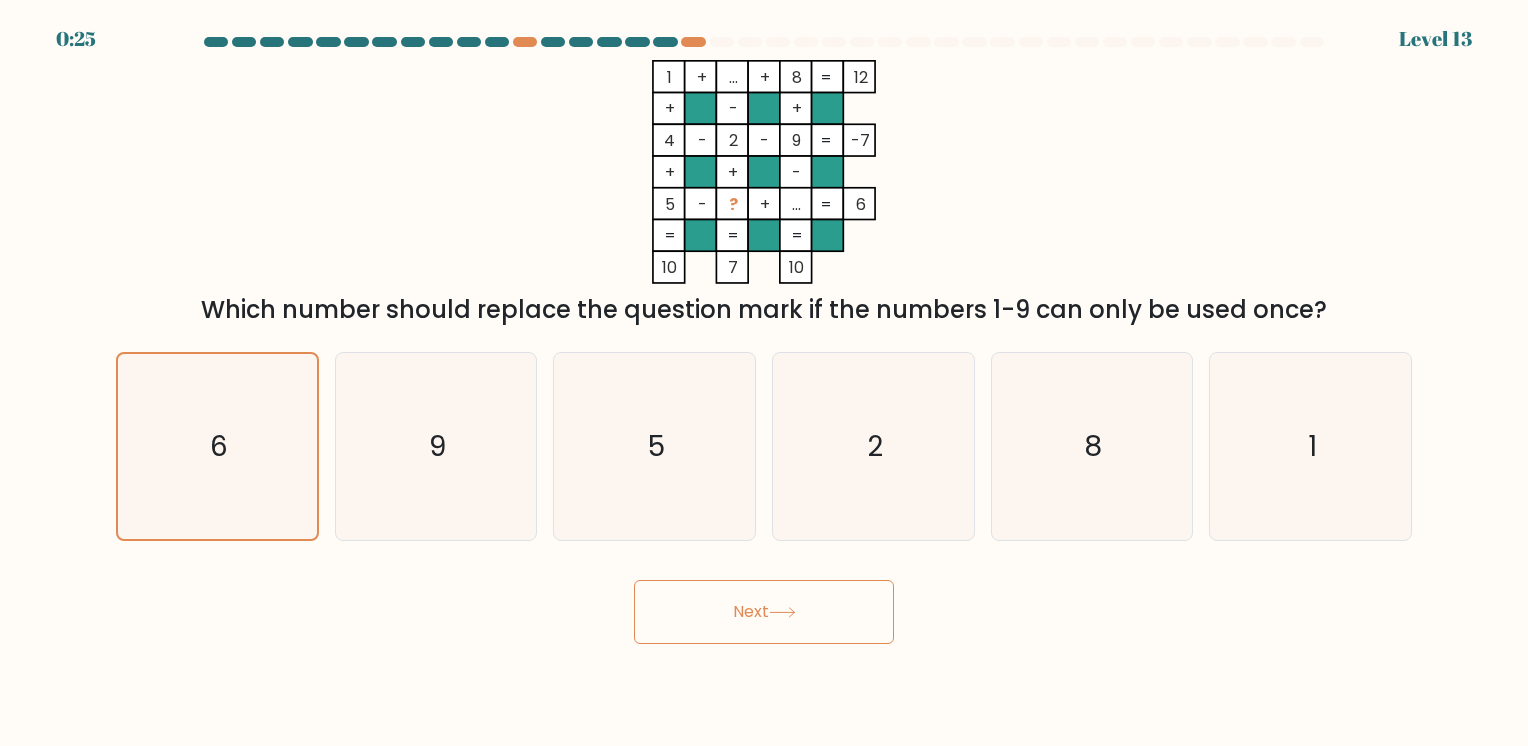click on "Next" at bounding box center [764, 612] 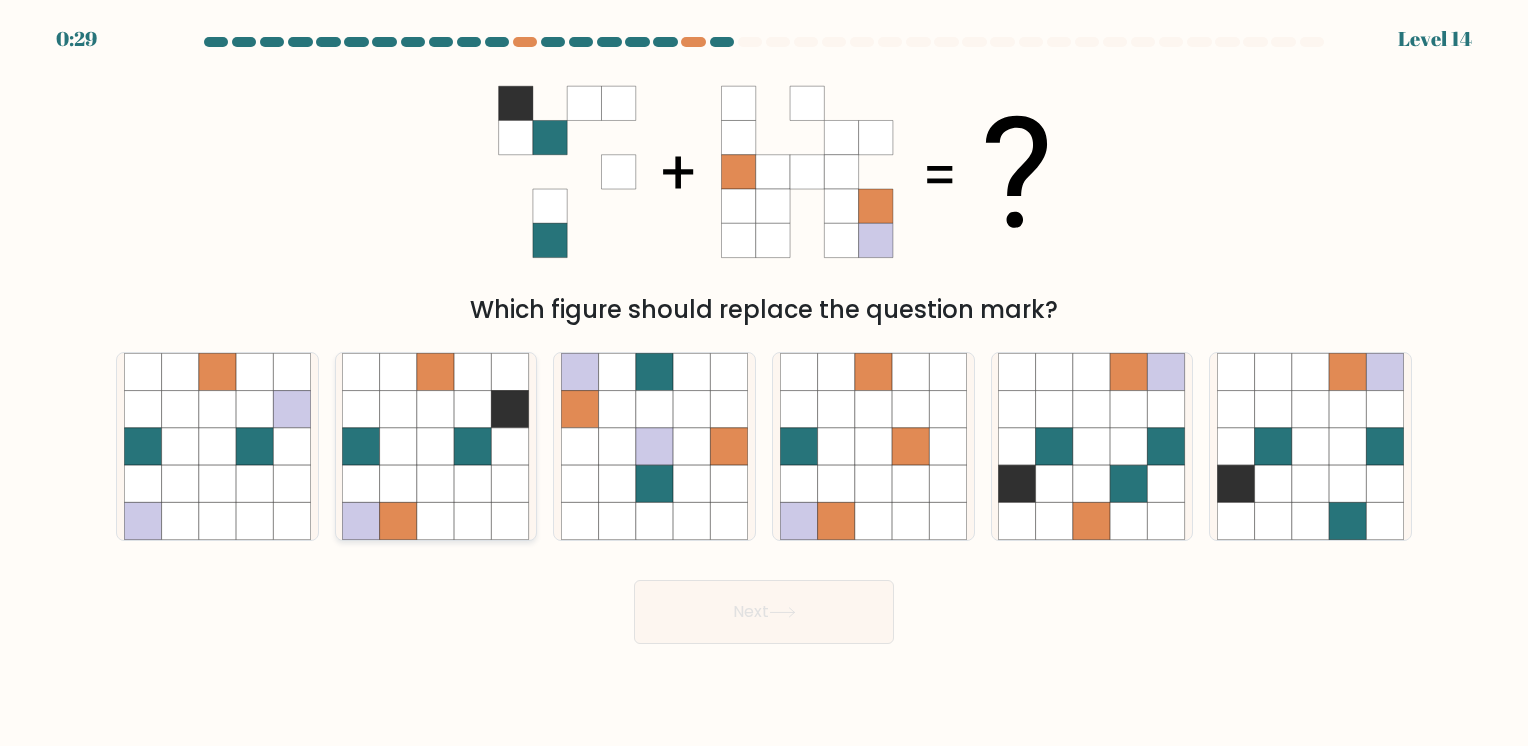 click 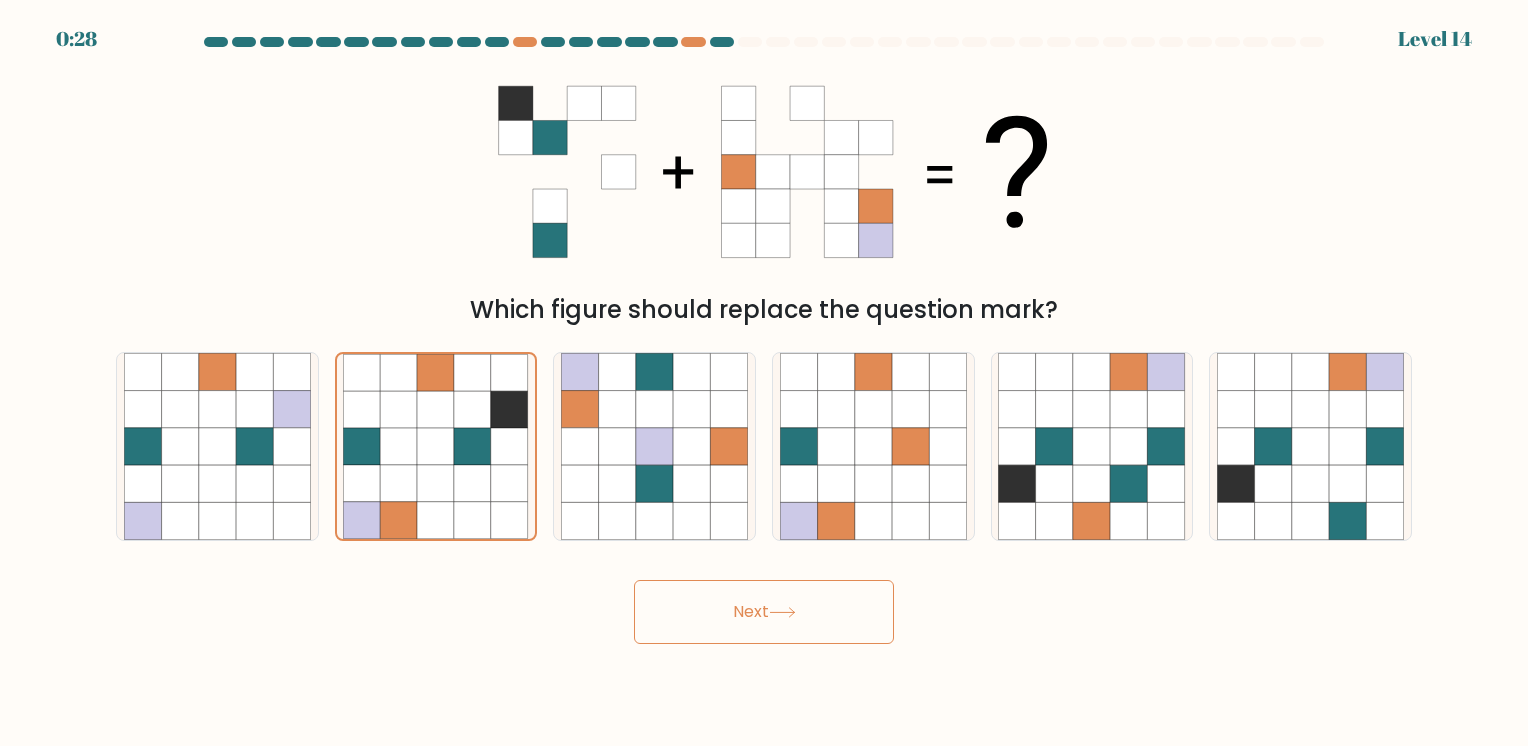 click on "Next" at bounding box center (764, 612) 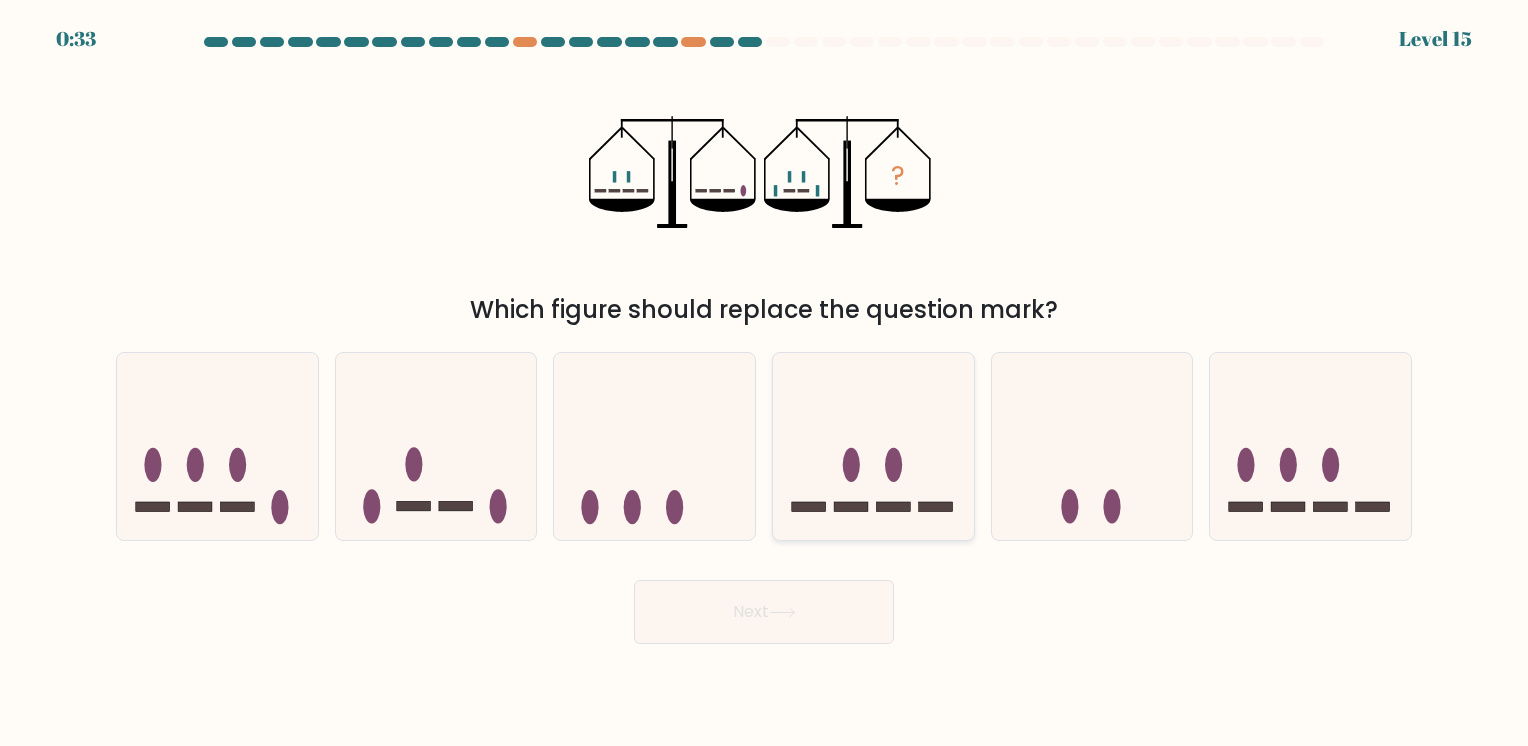 click 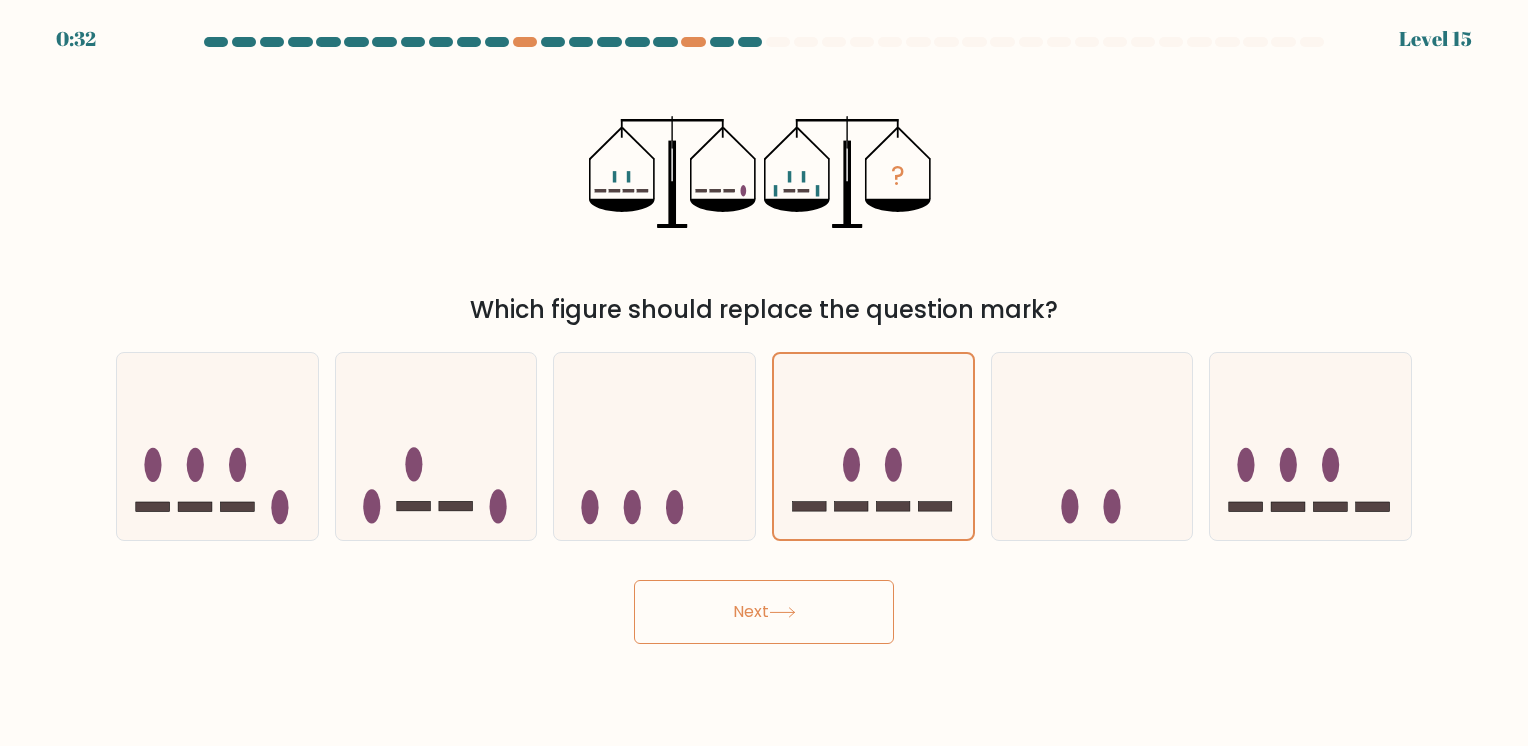 click on "Next" at bounding box center [764, 612] 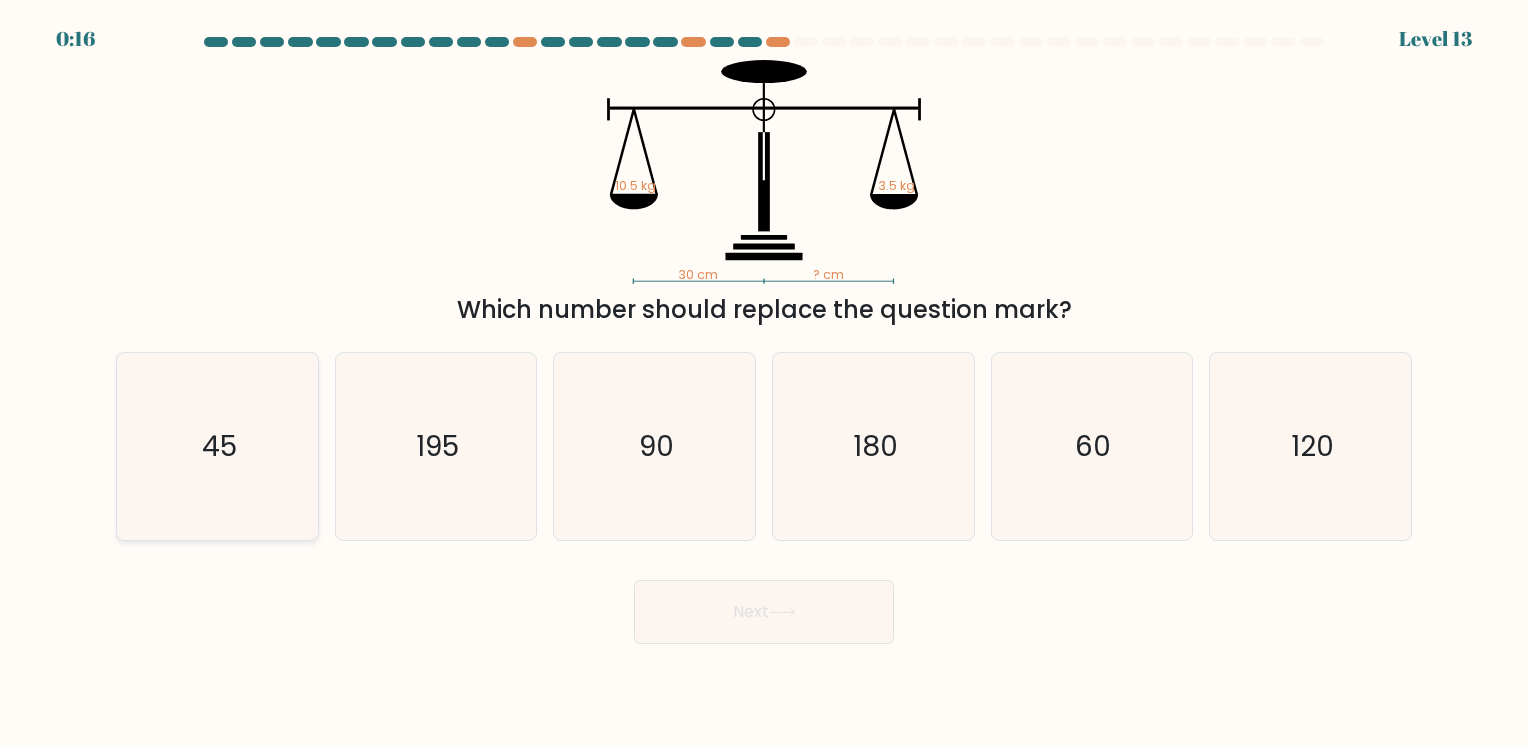 click on "45" 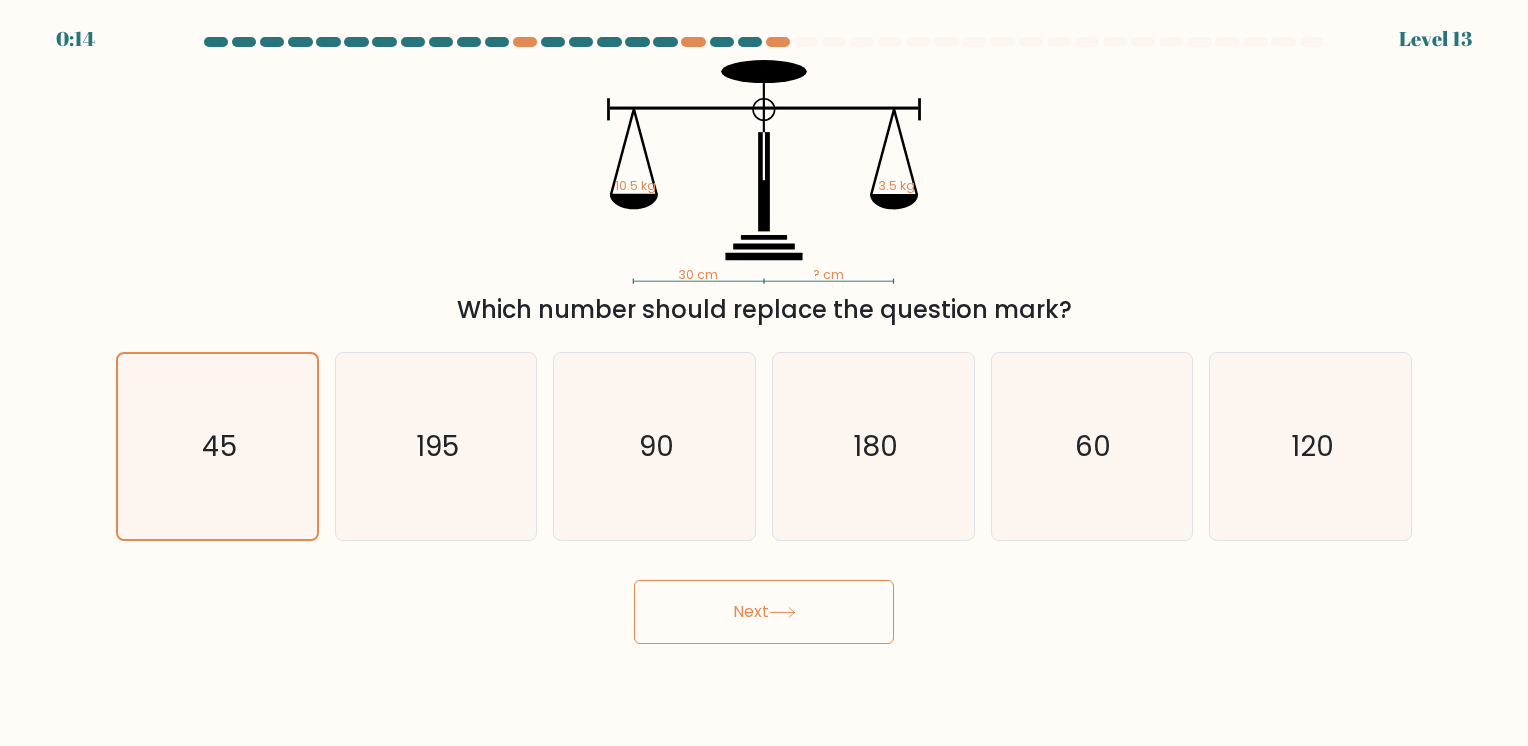 click on "Next" at bounding box center [764, 612] 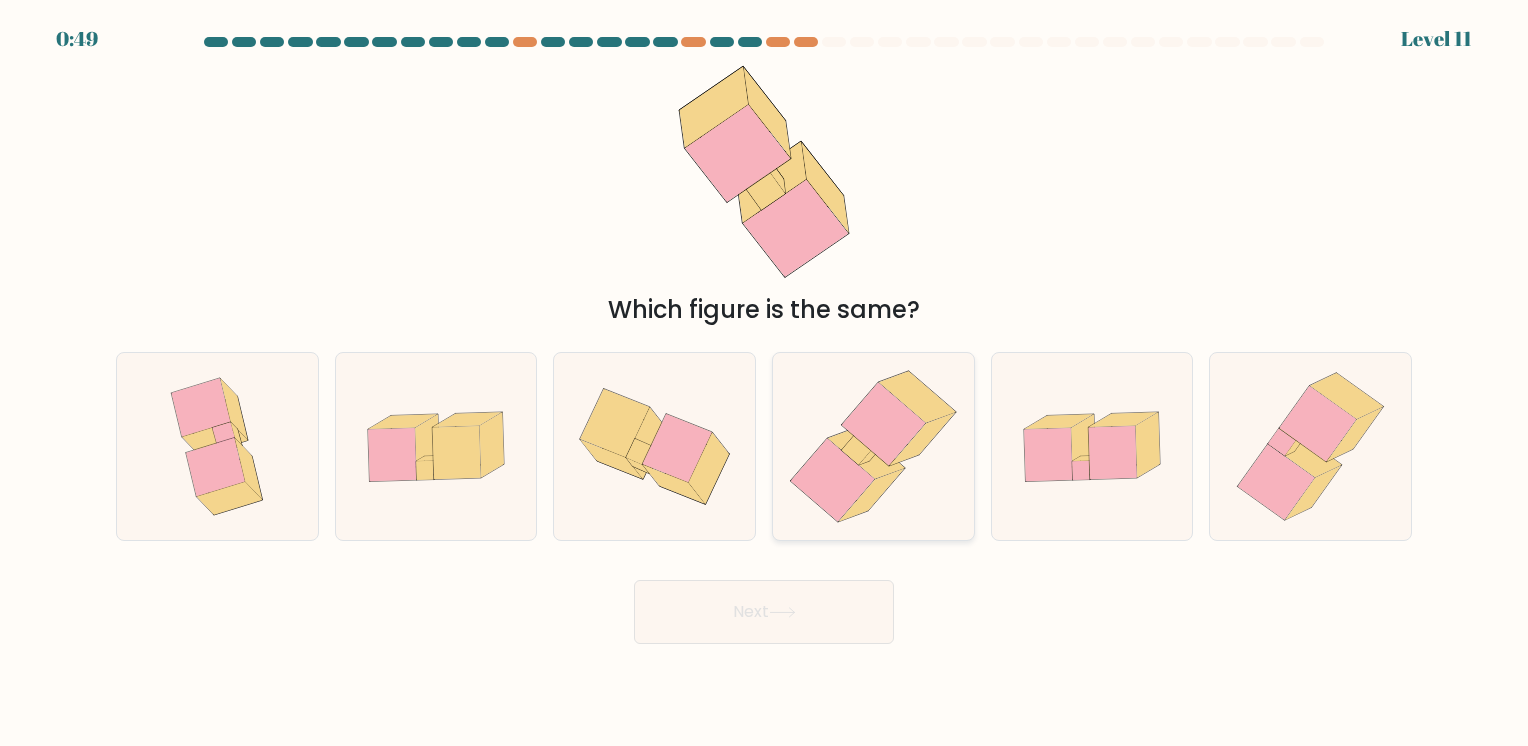 click 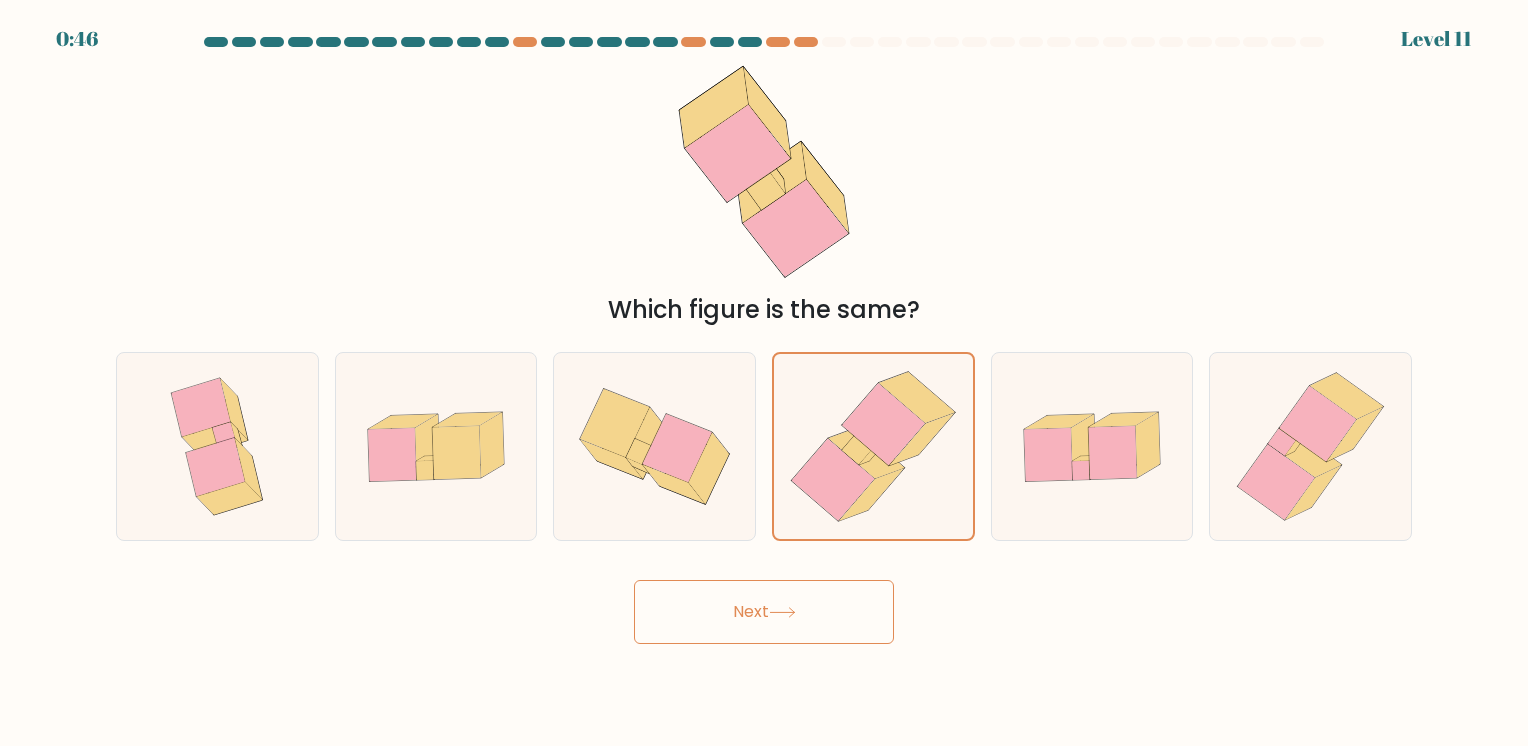 click 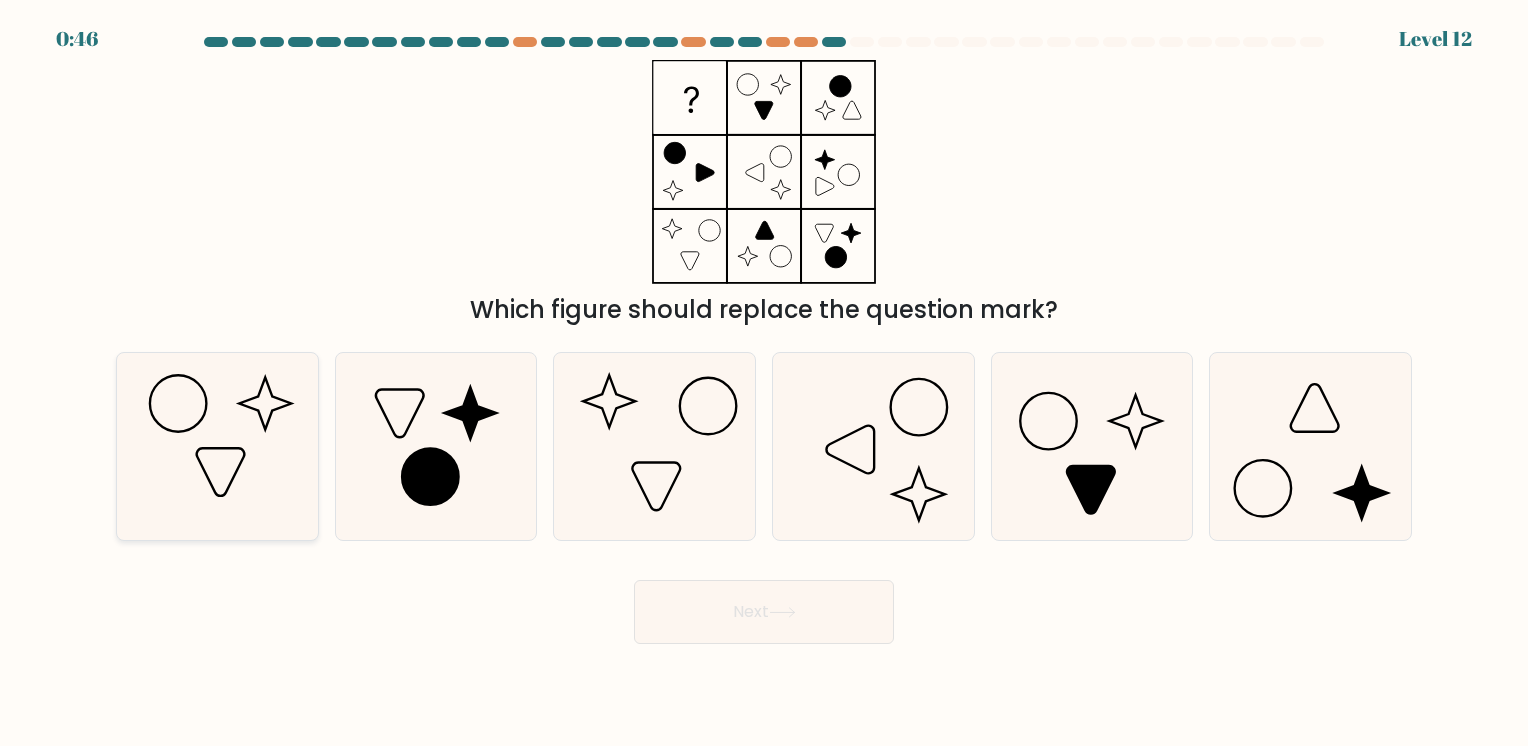 click 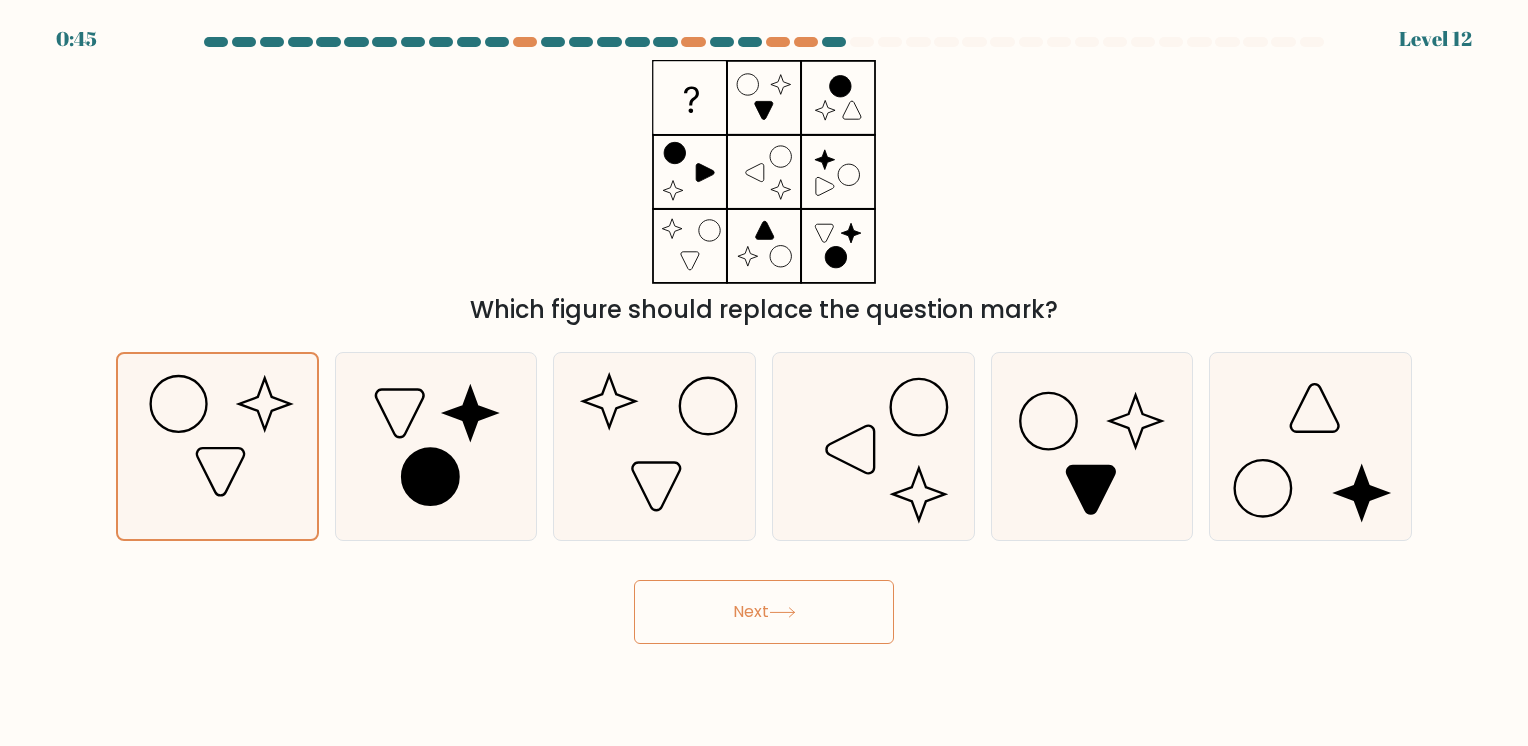 click on "Next" at bounding box center [764, 612] 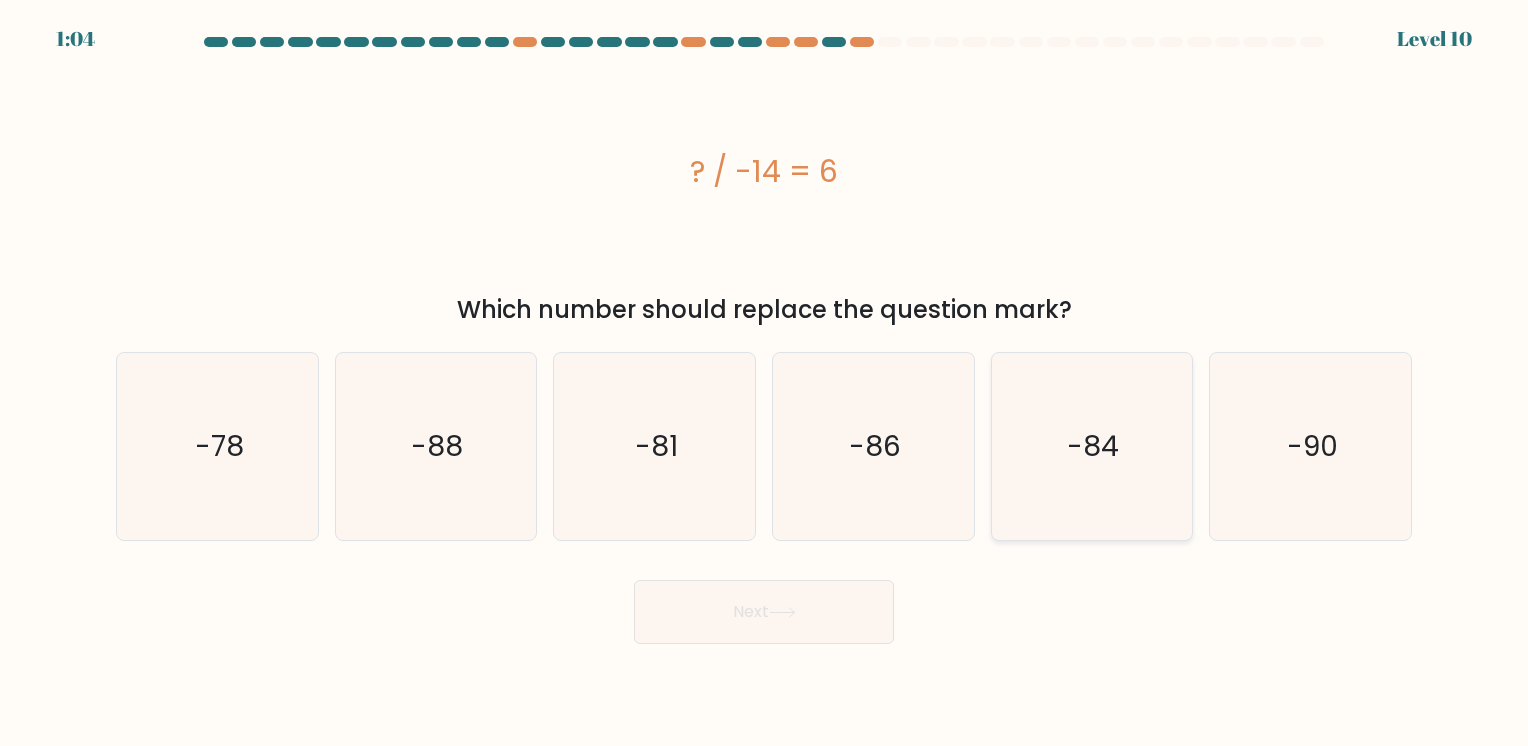 click on "-84" 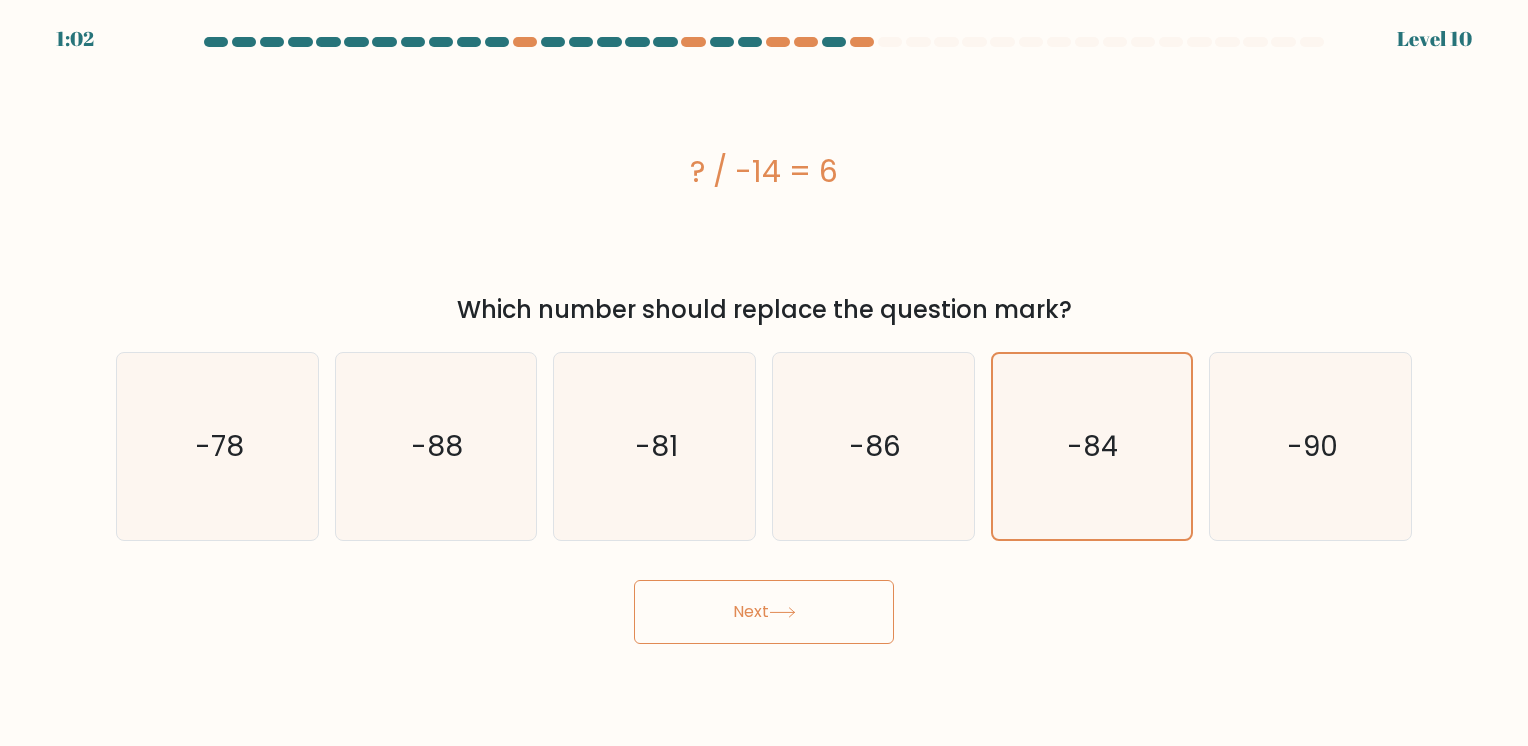 click 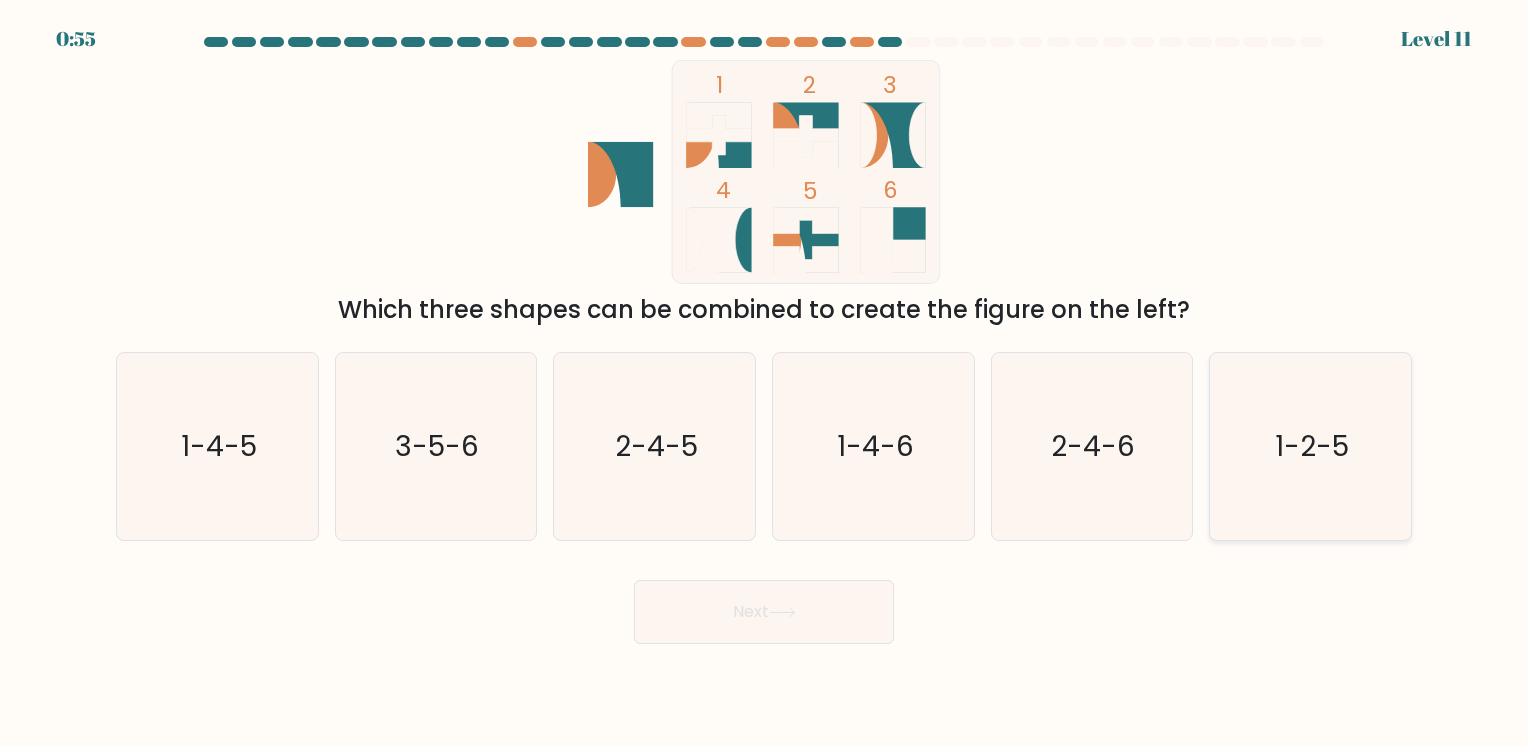 click on "1-2-5" 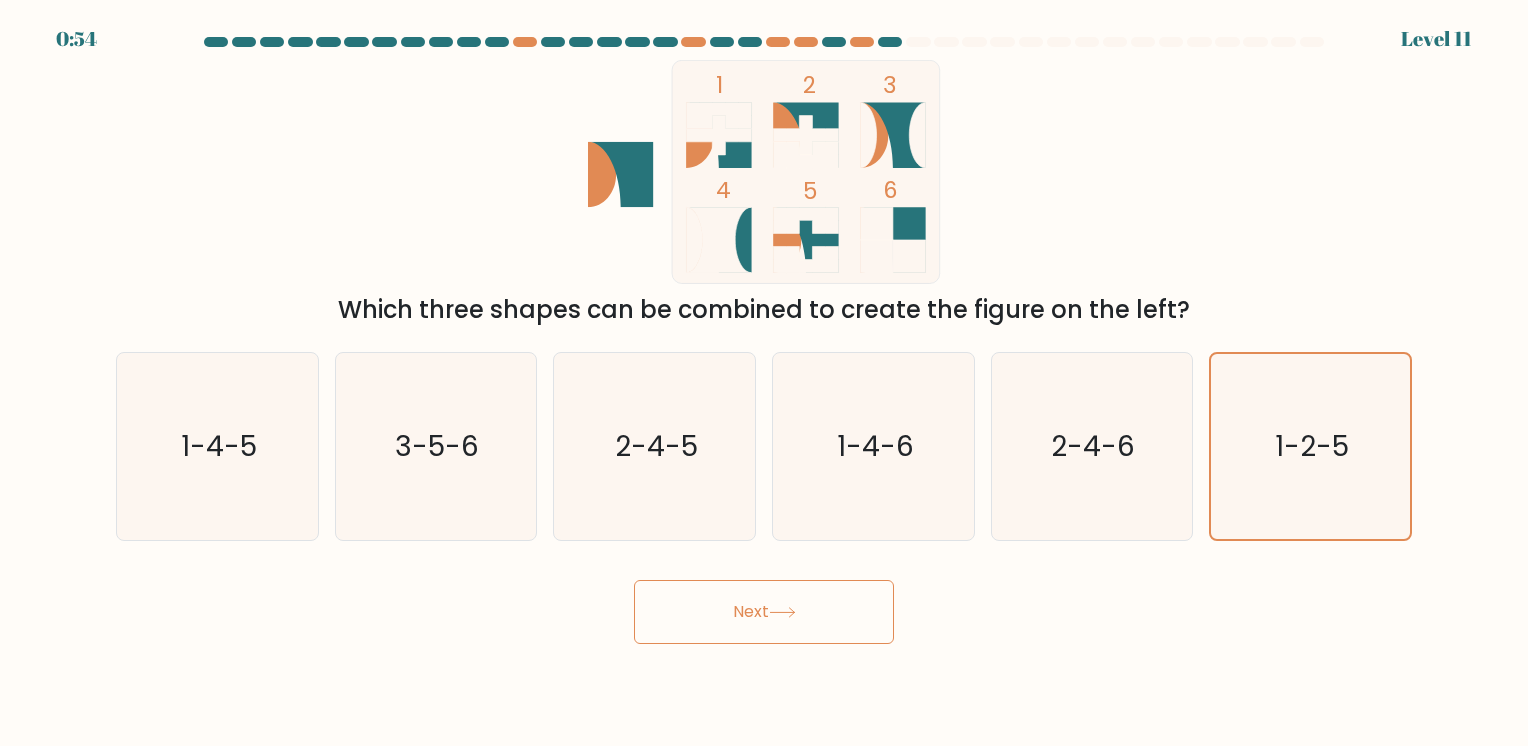 click on "Next" at bounding box center [764, 612] 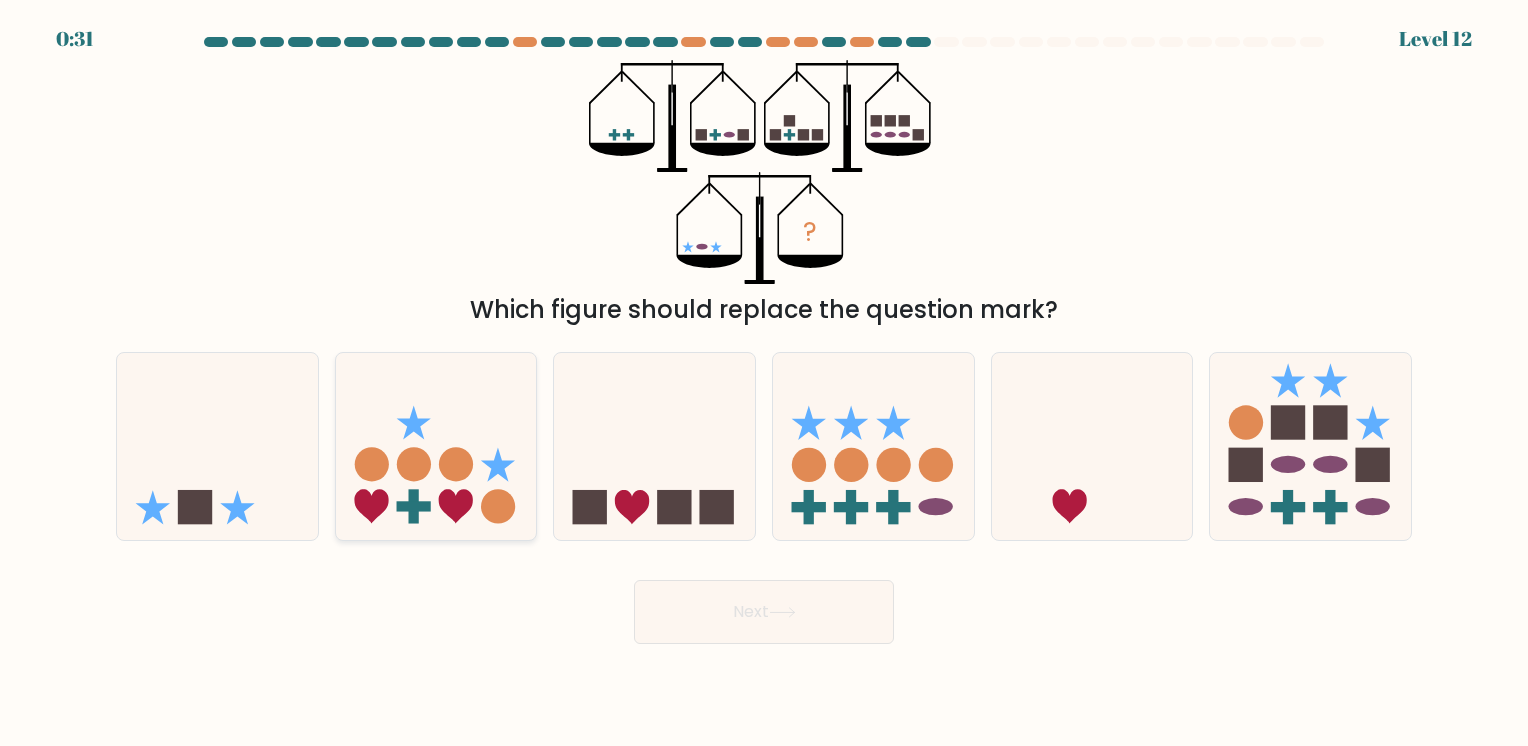 click 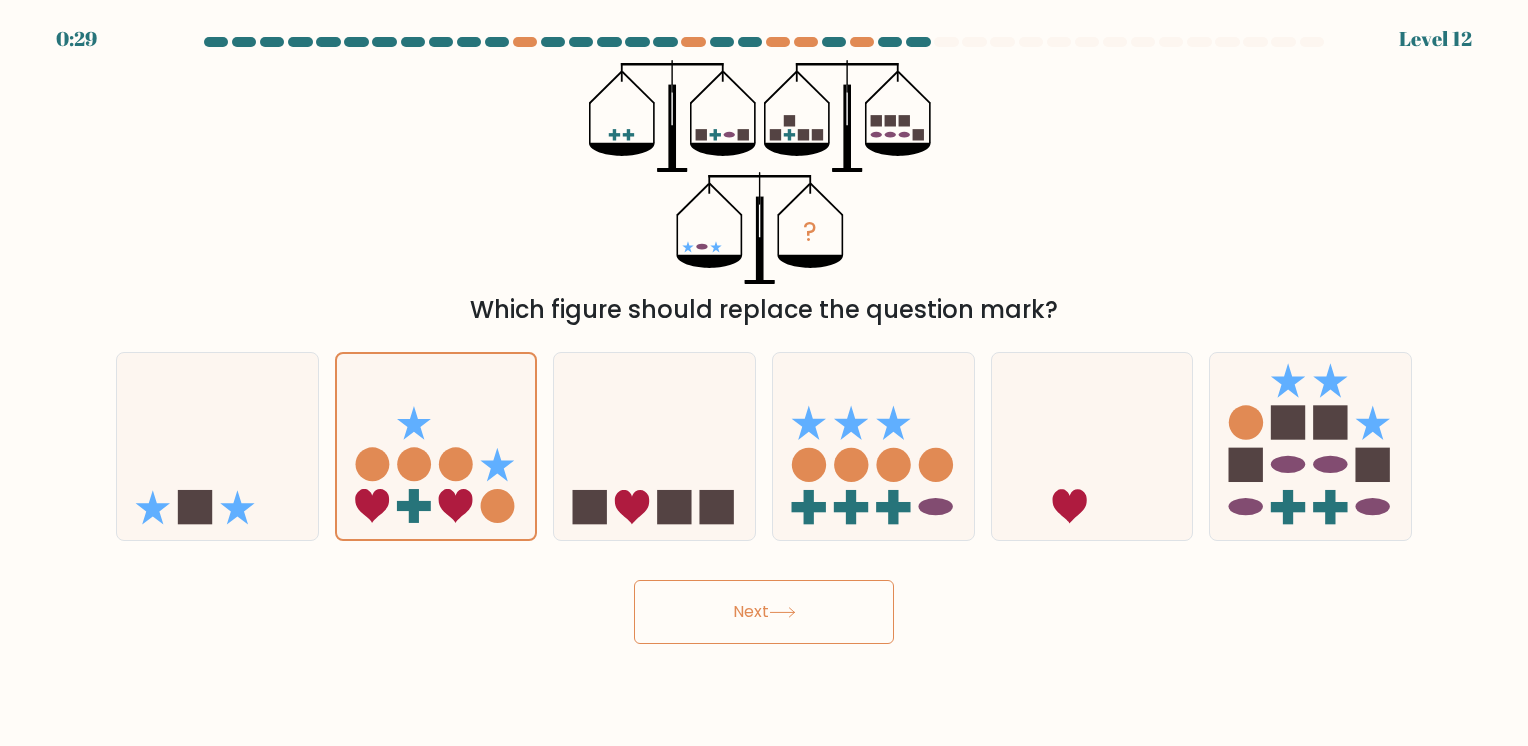 click on "Next" at bounding box center (764, 612) 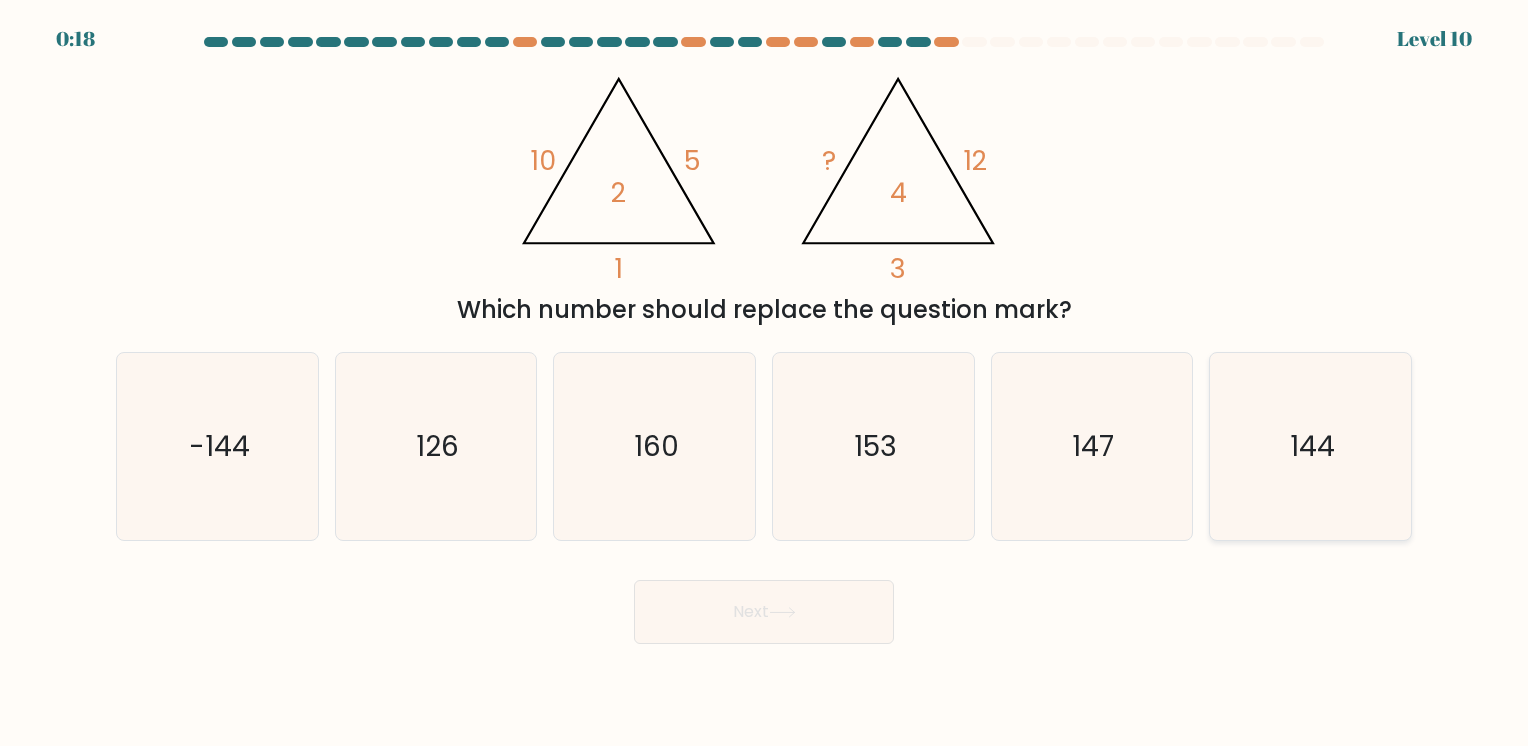 click on "144" 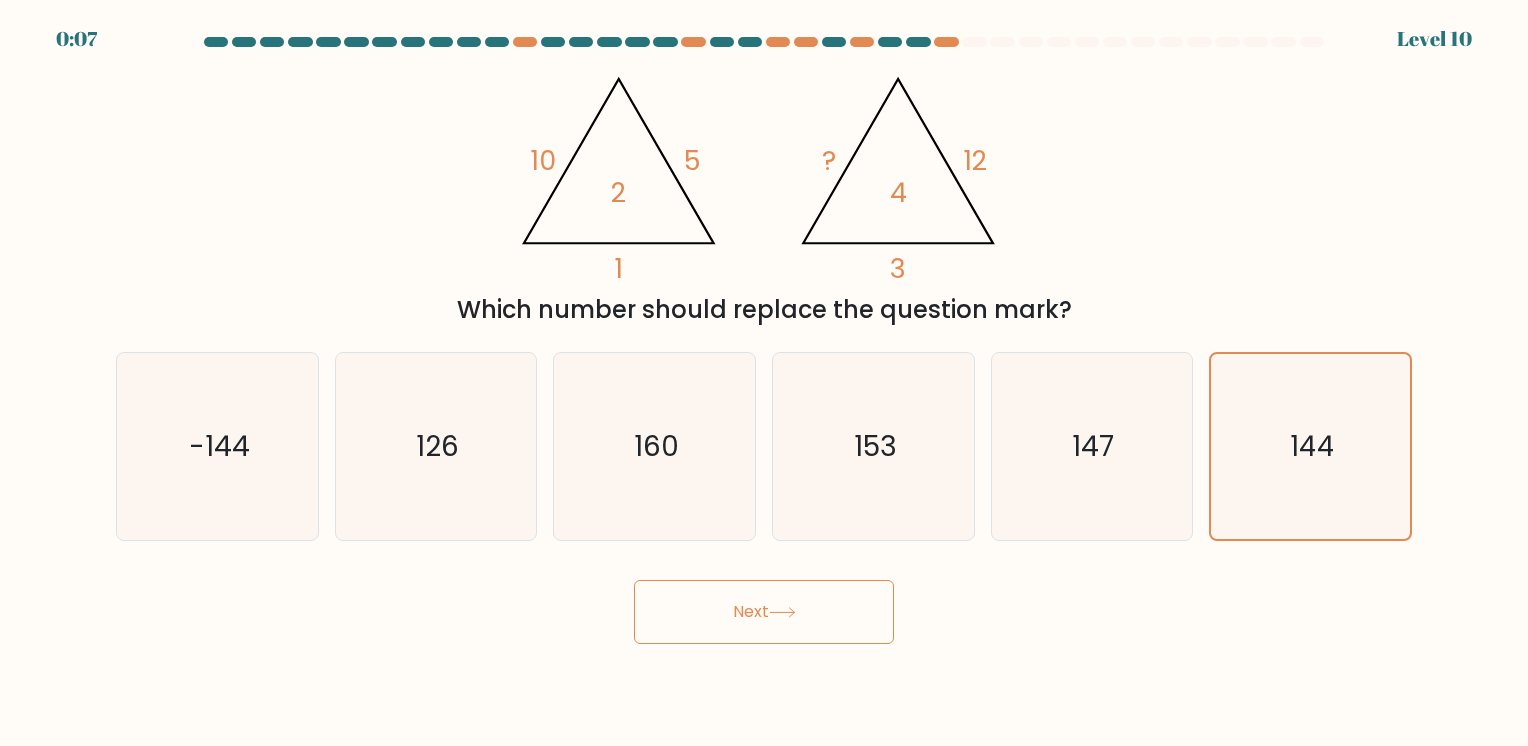 click on "Next" at bounding box center [764, 612] 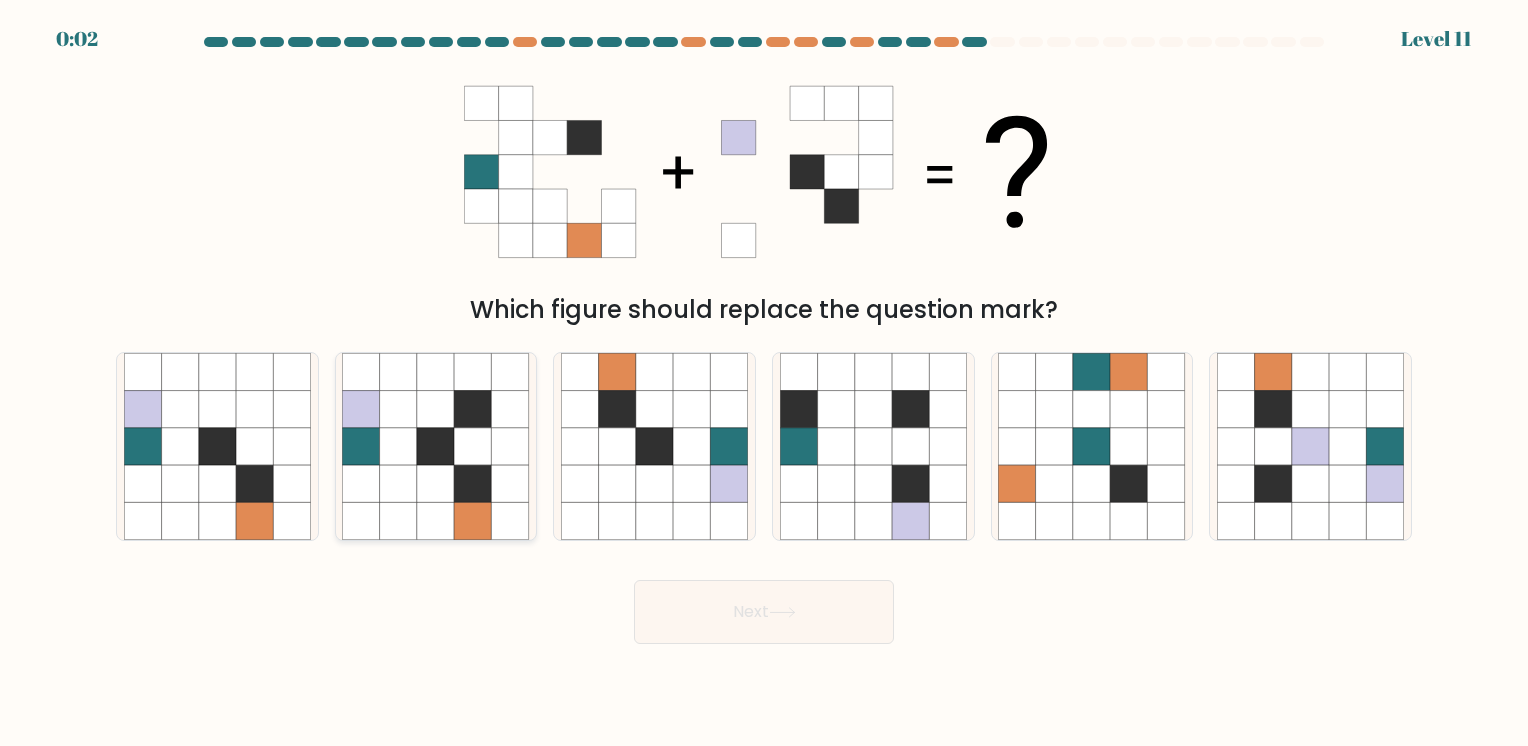 click 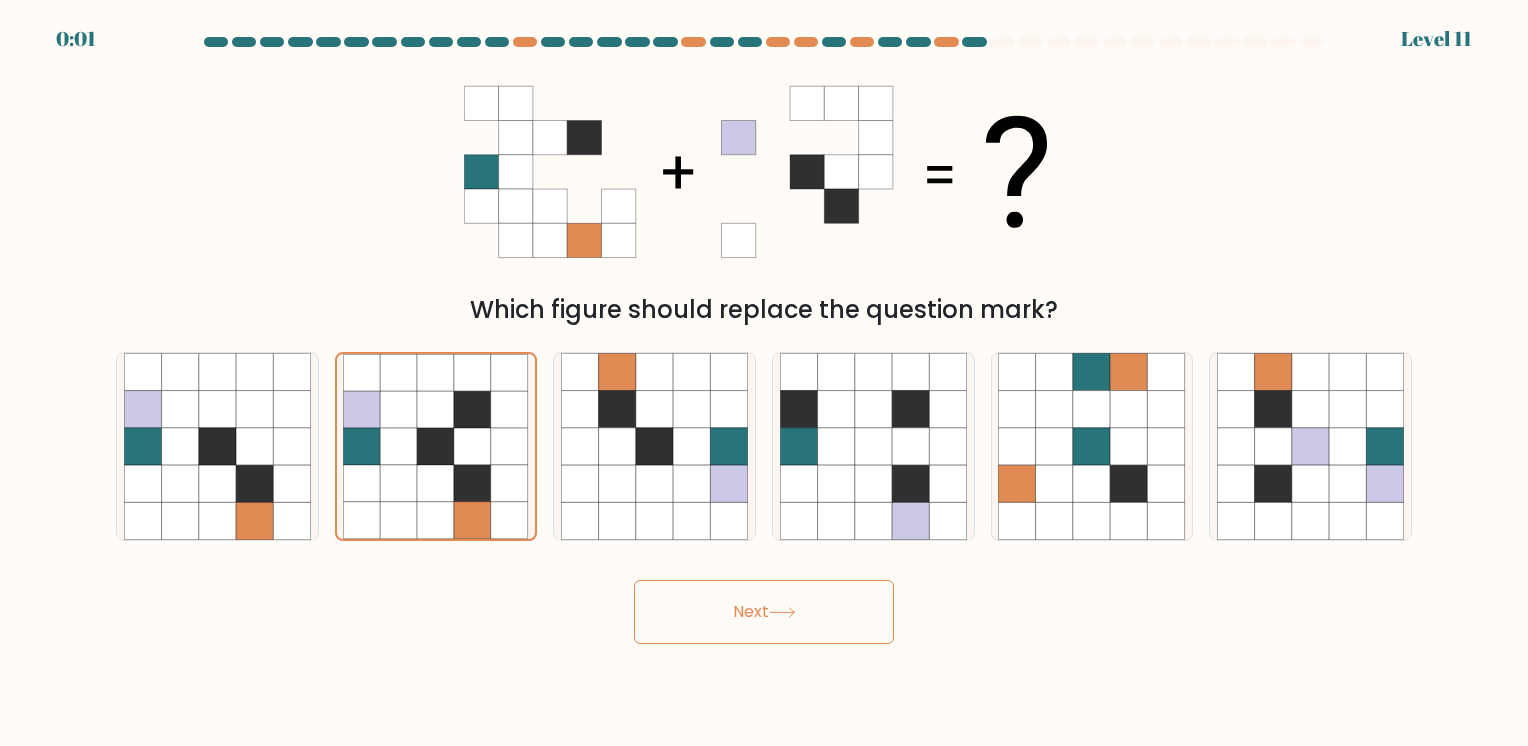 click 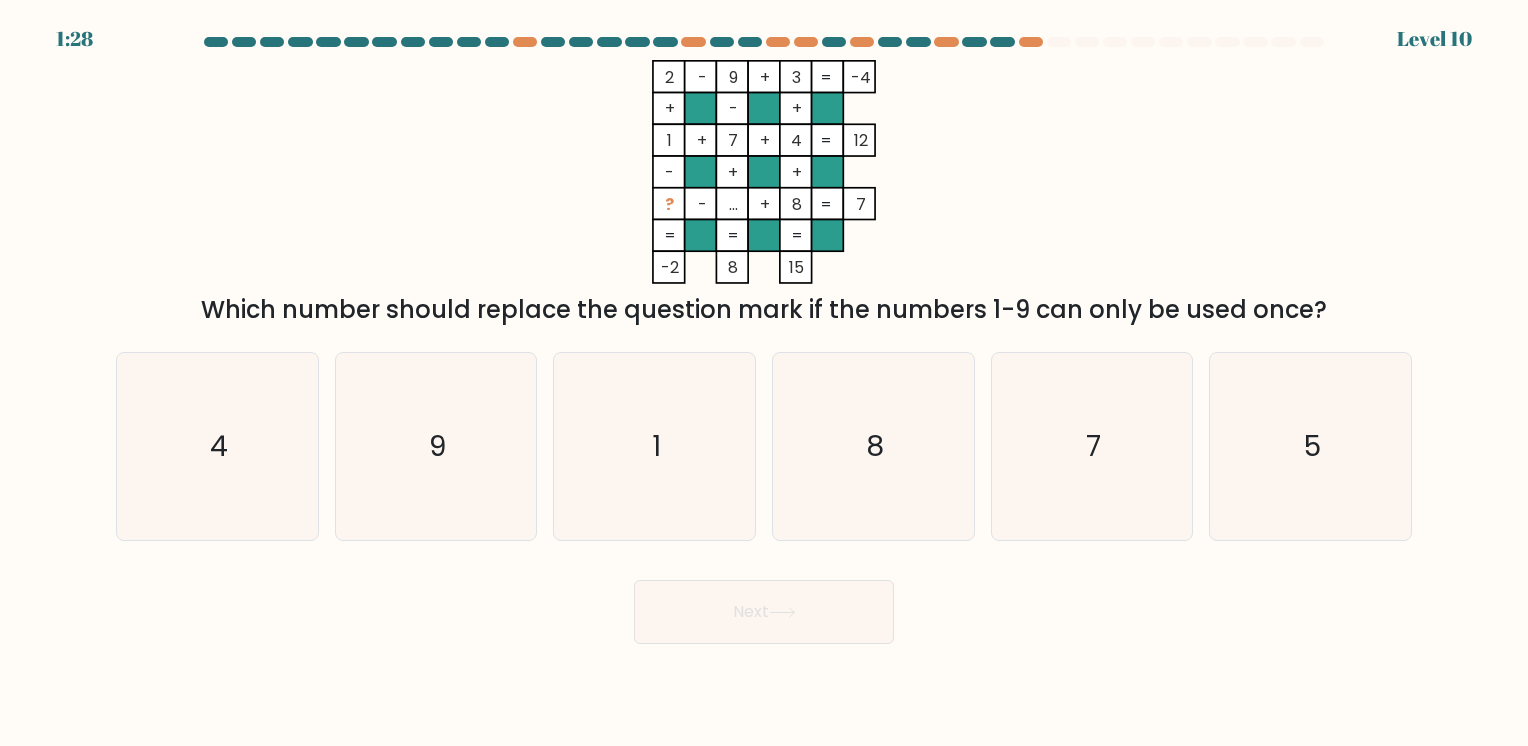 scroll, scrollTop: 0, scrollLeft: 0, axis: both 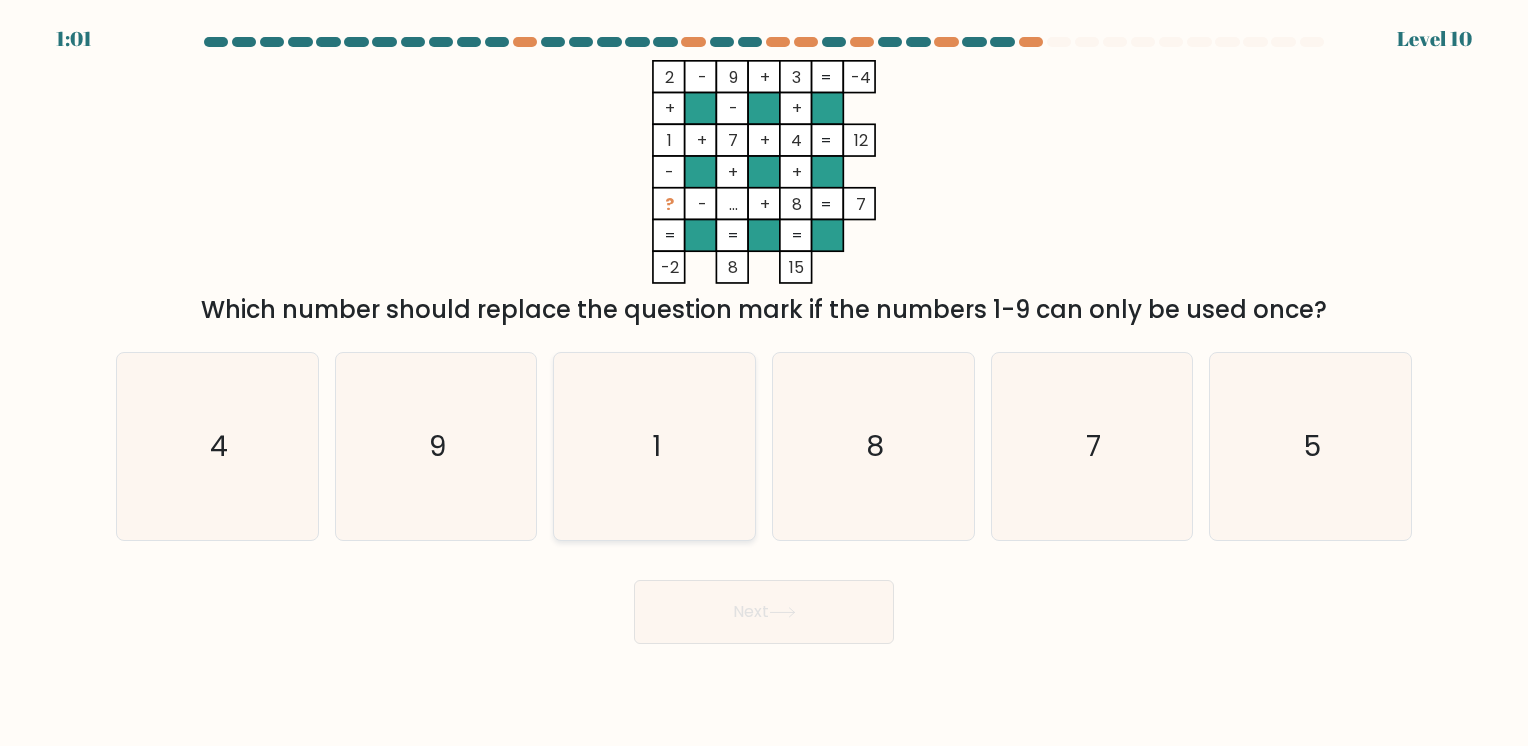 click on "1" 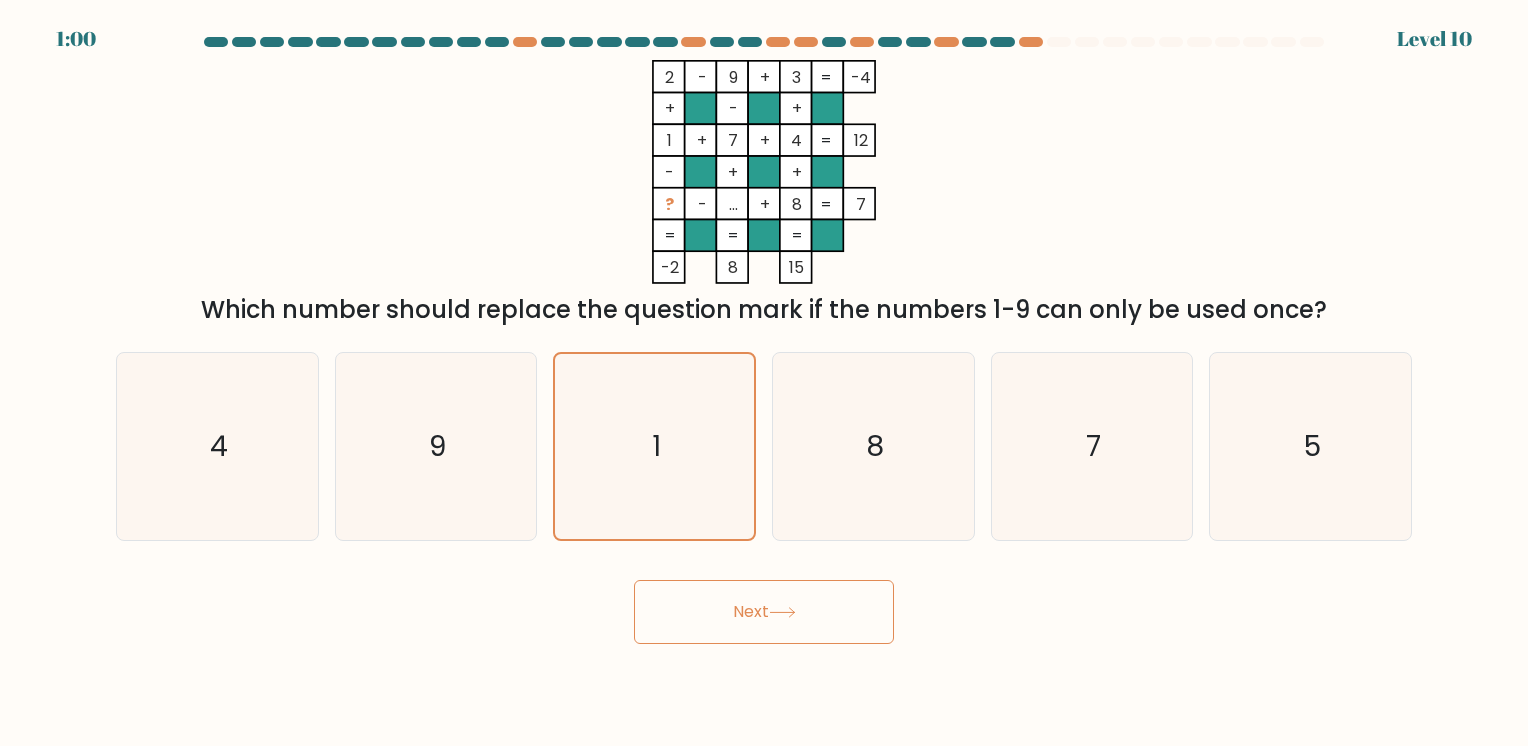 click on "Next" at bounding box center [764, 612] 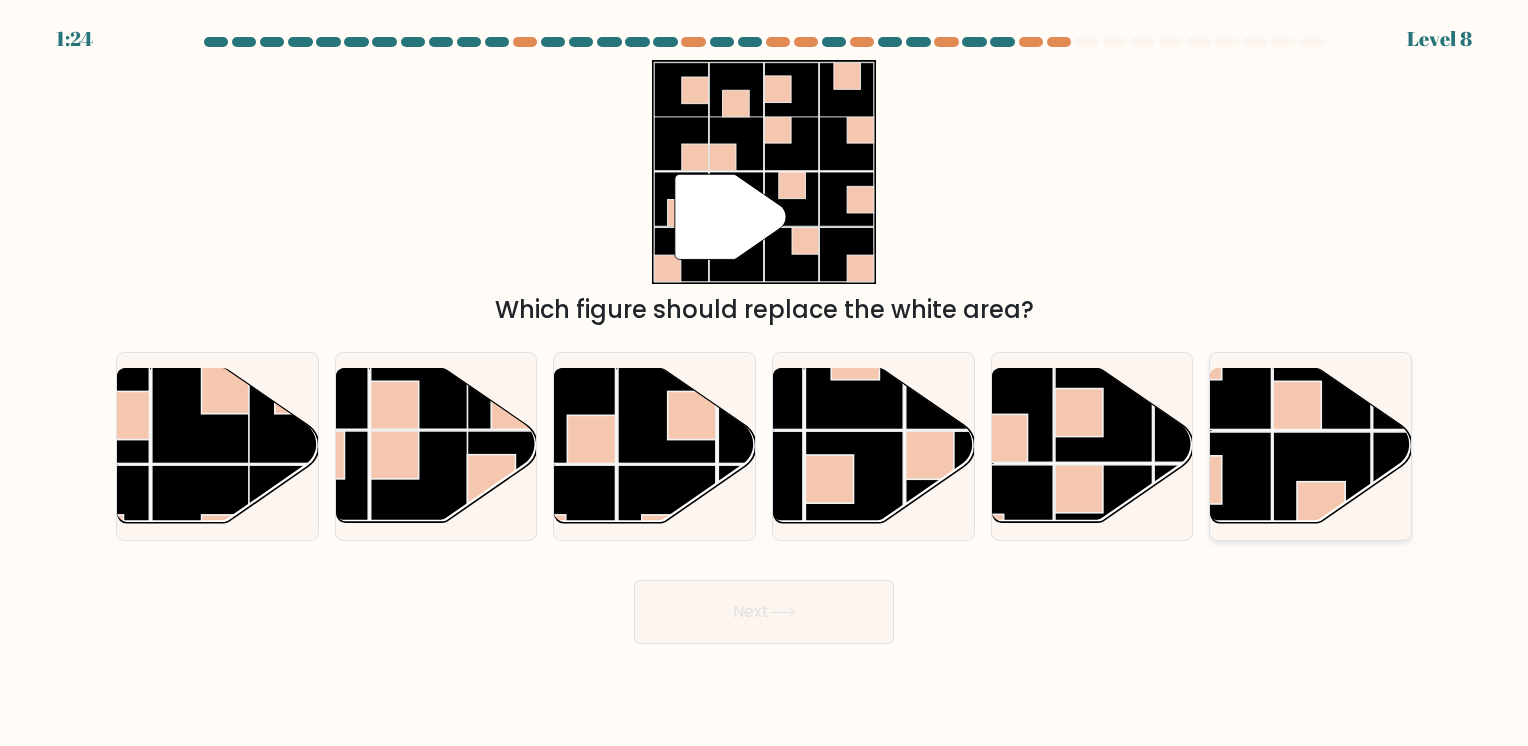 click 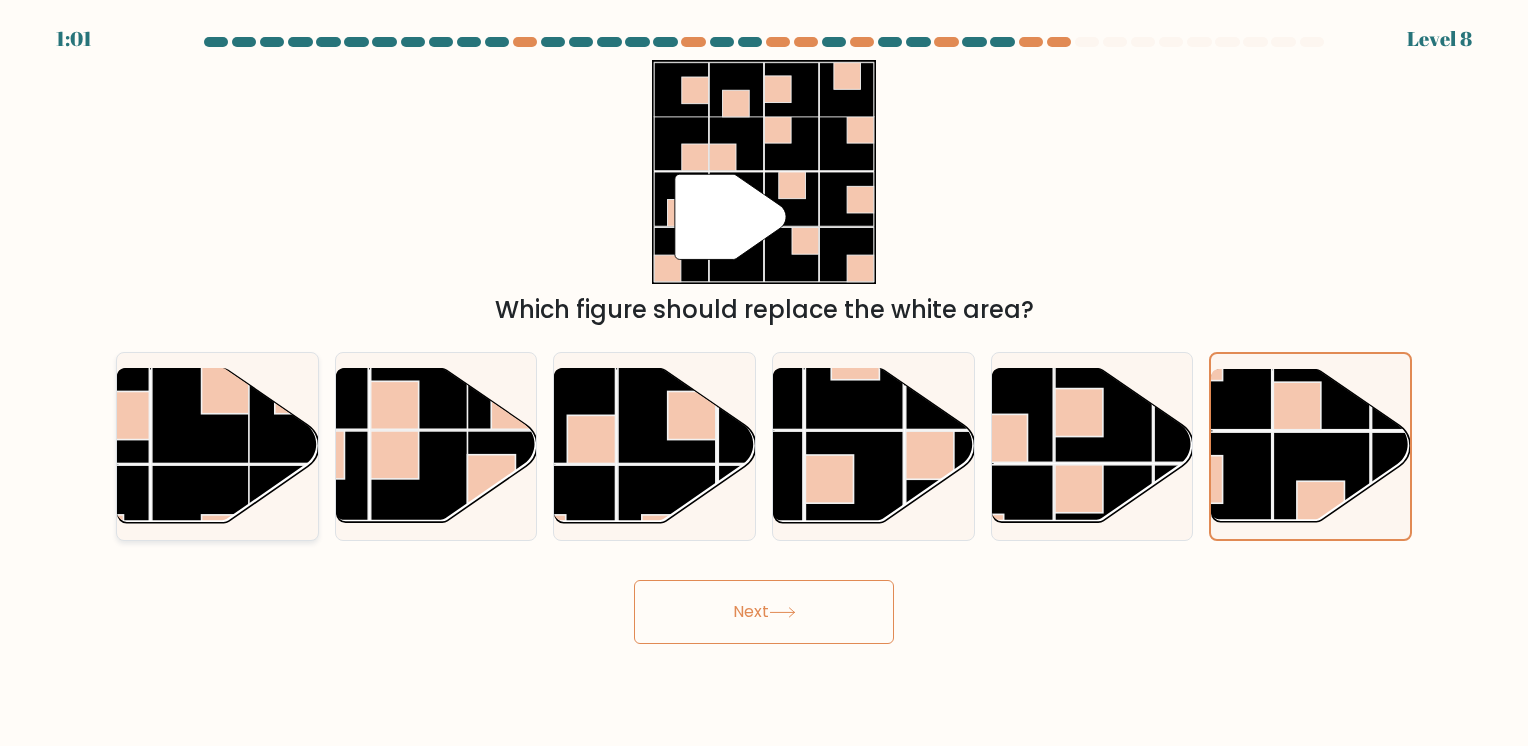 click 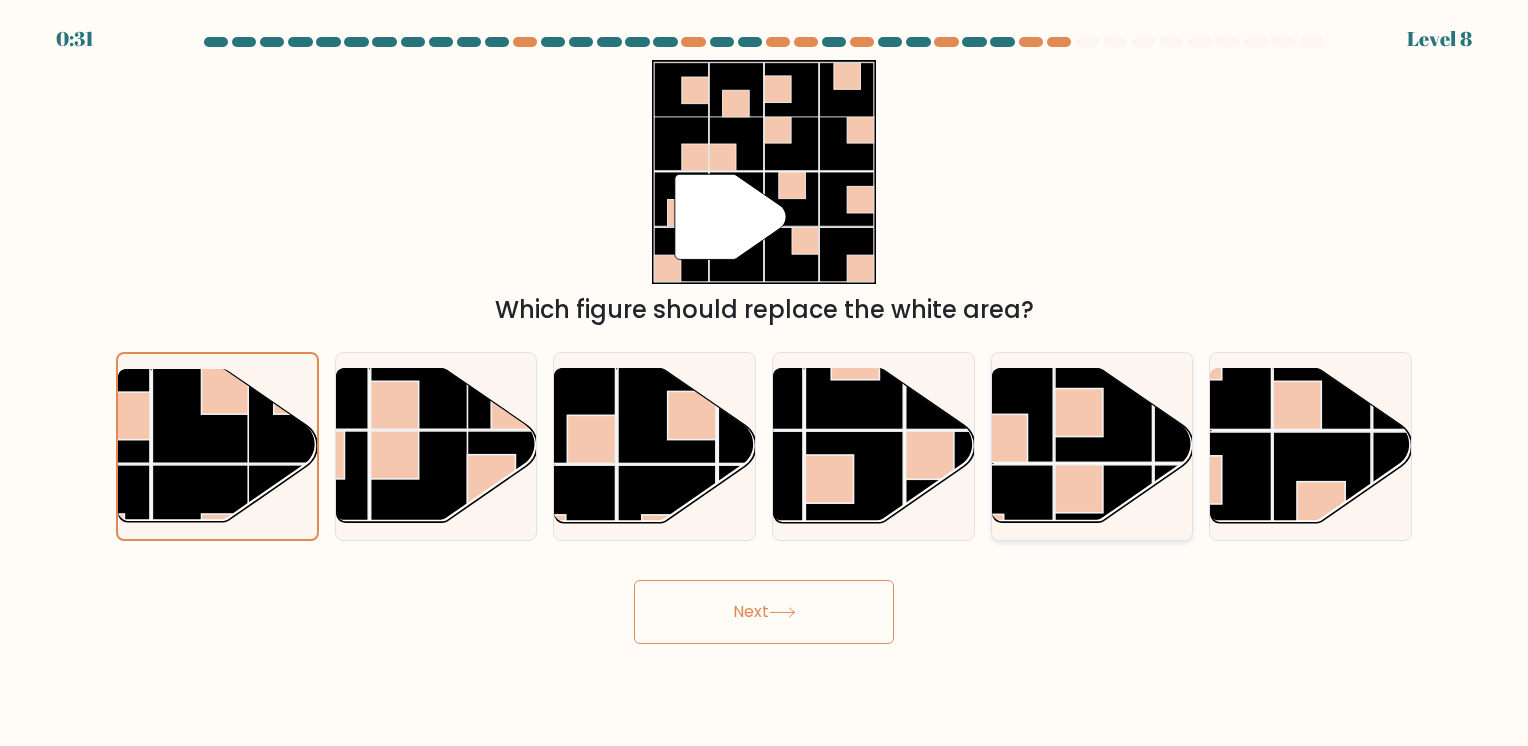click 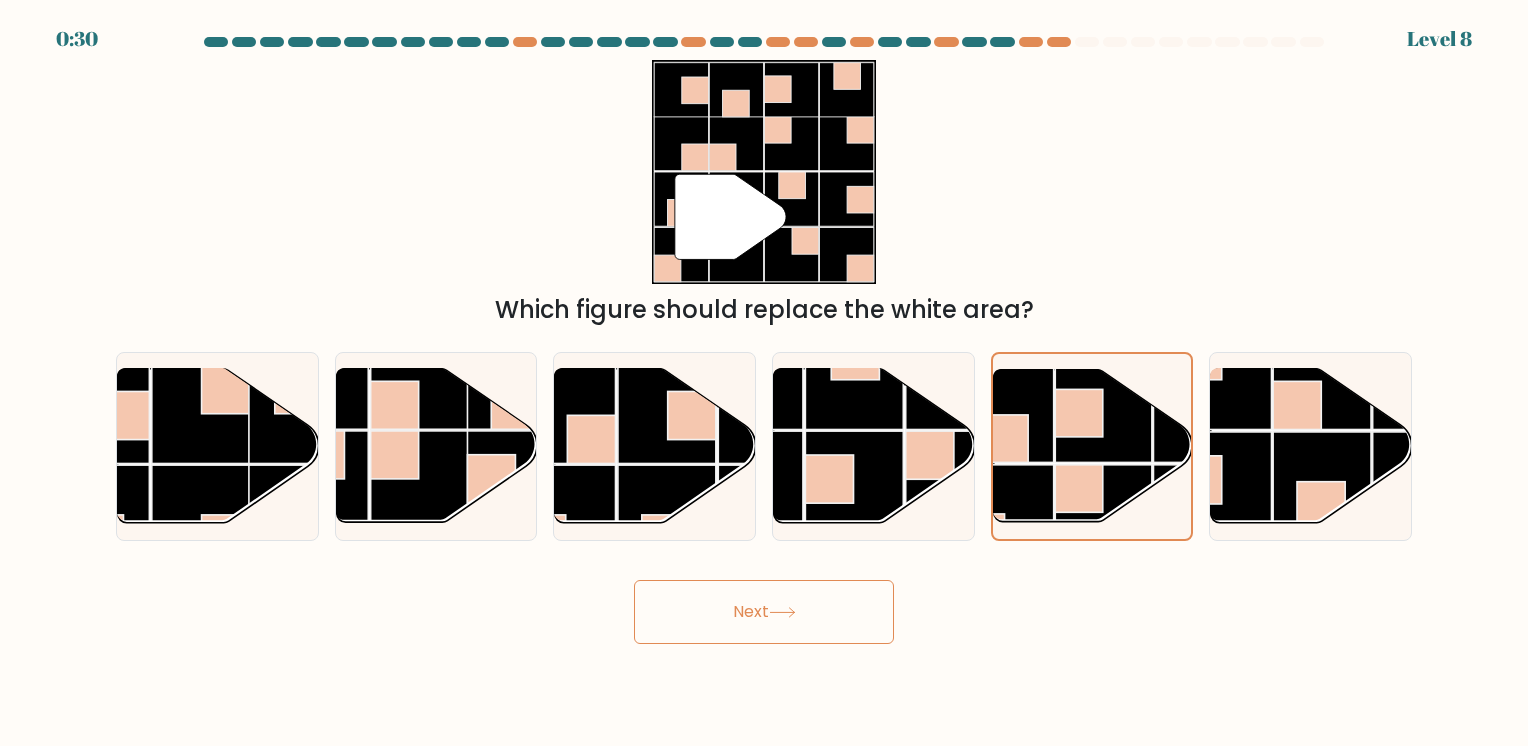 click on "Next" at bounding box center (764, 612) 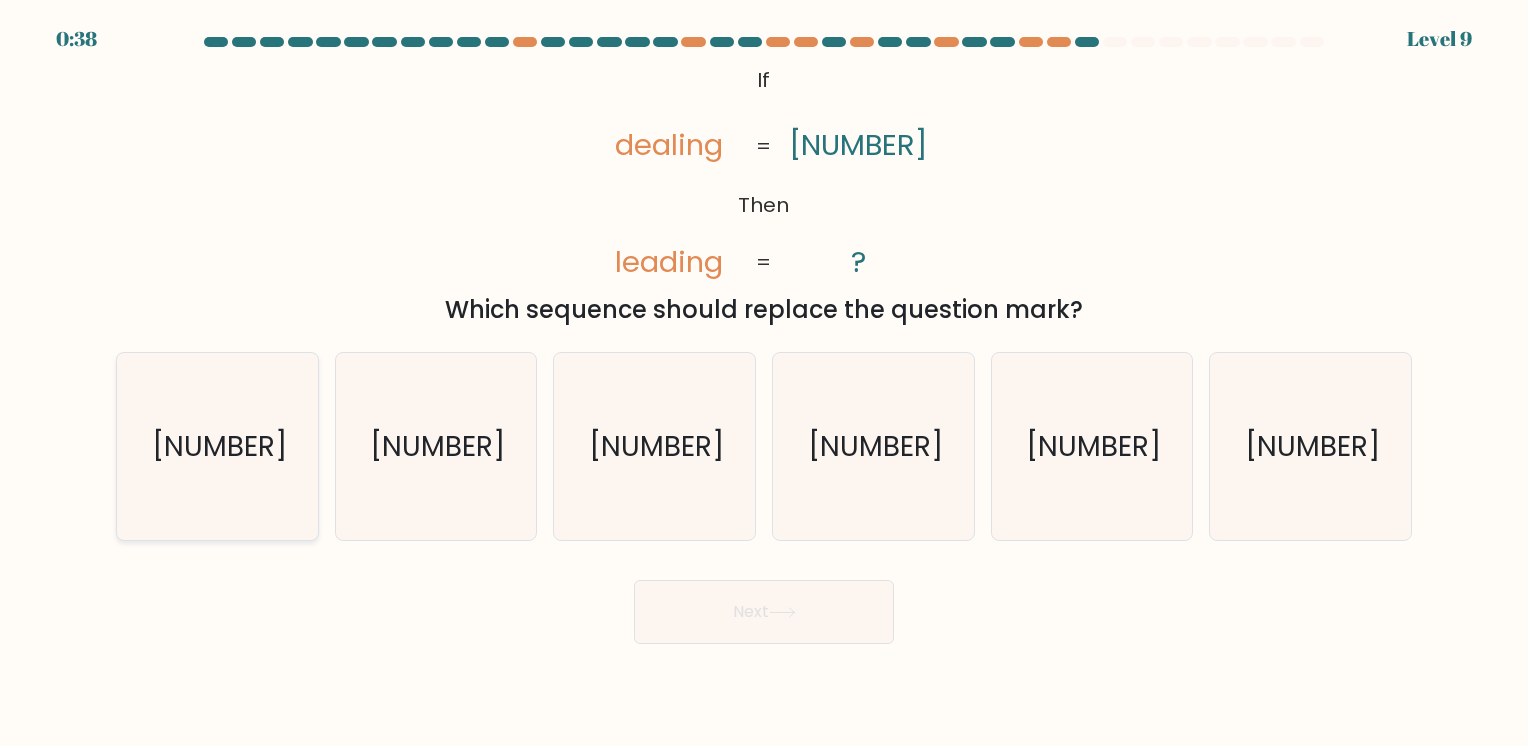 click on "[NUMBER]" 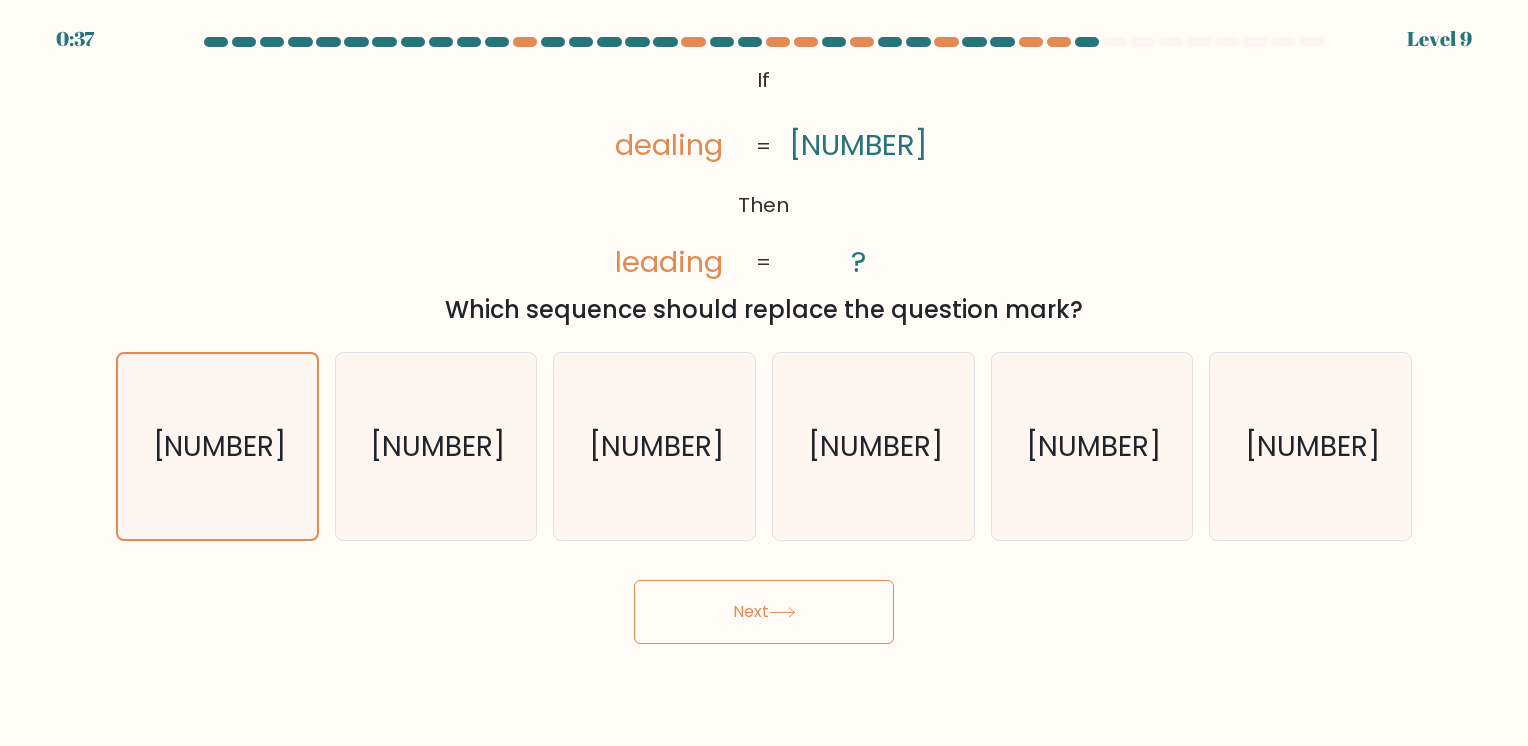 click on "Next" at bounding box center [764, 612] 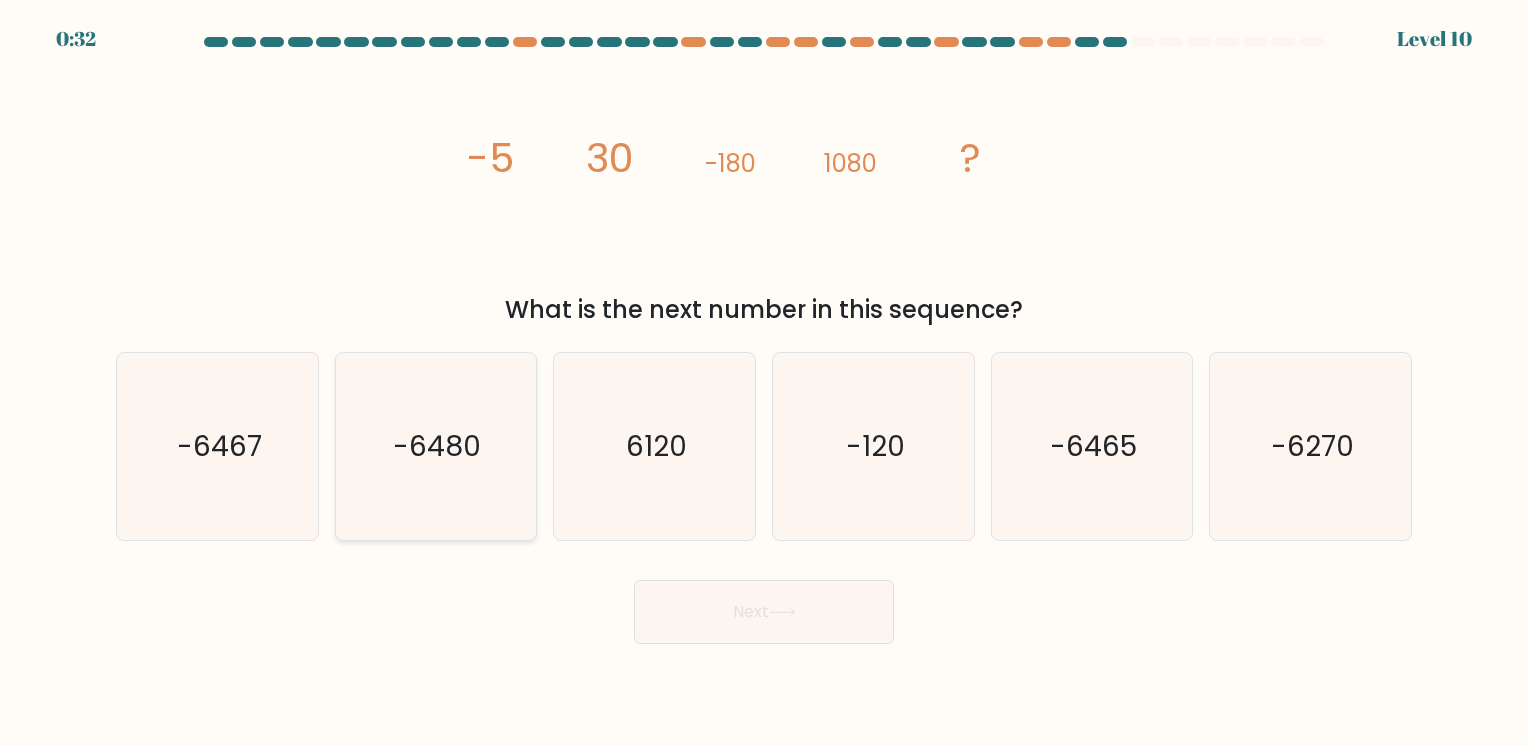 click on "-6480" 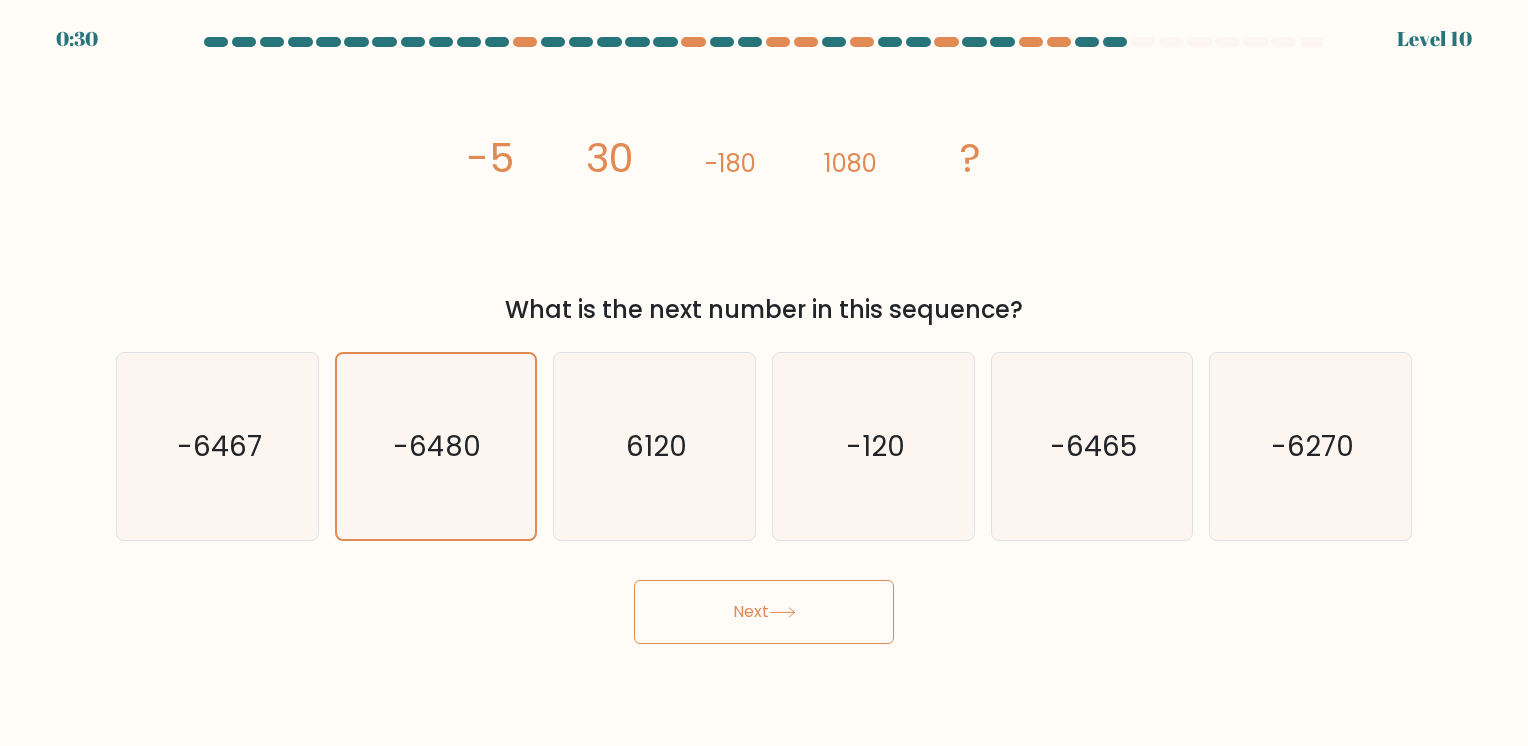 click on "Next" at bounding box center (764, 612) 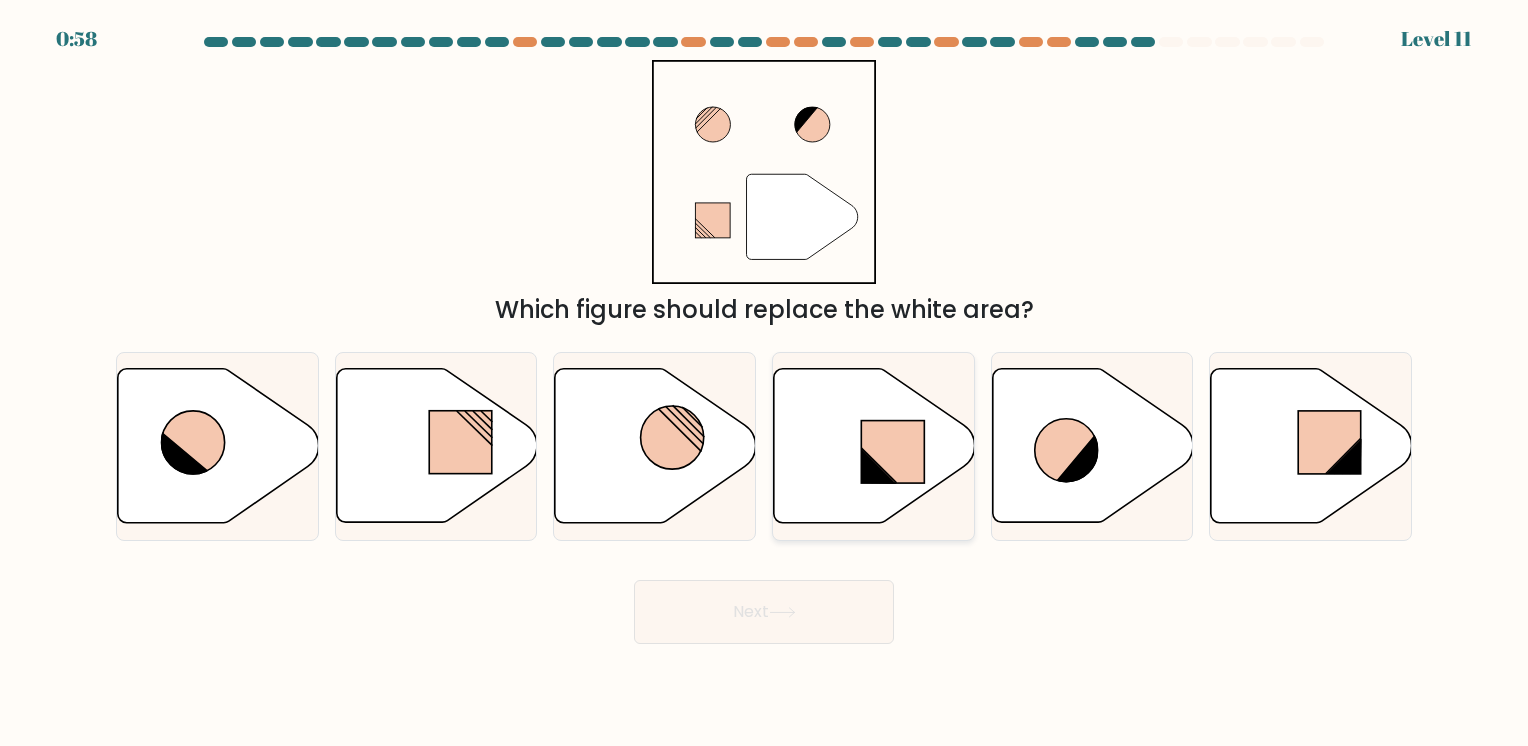 click 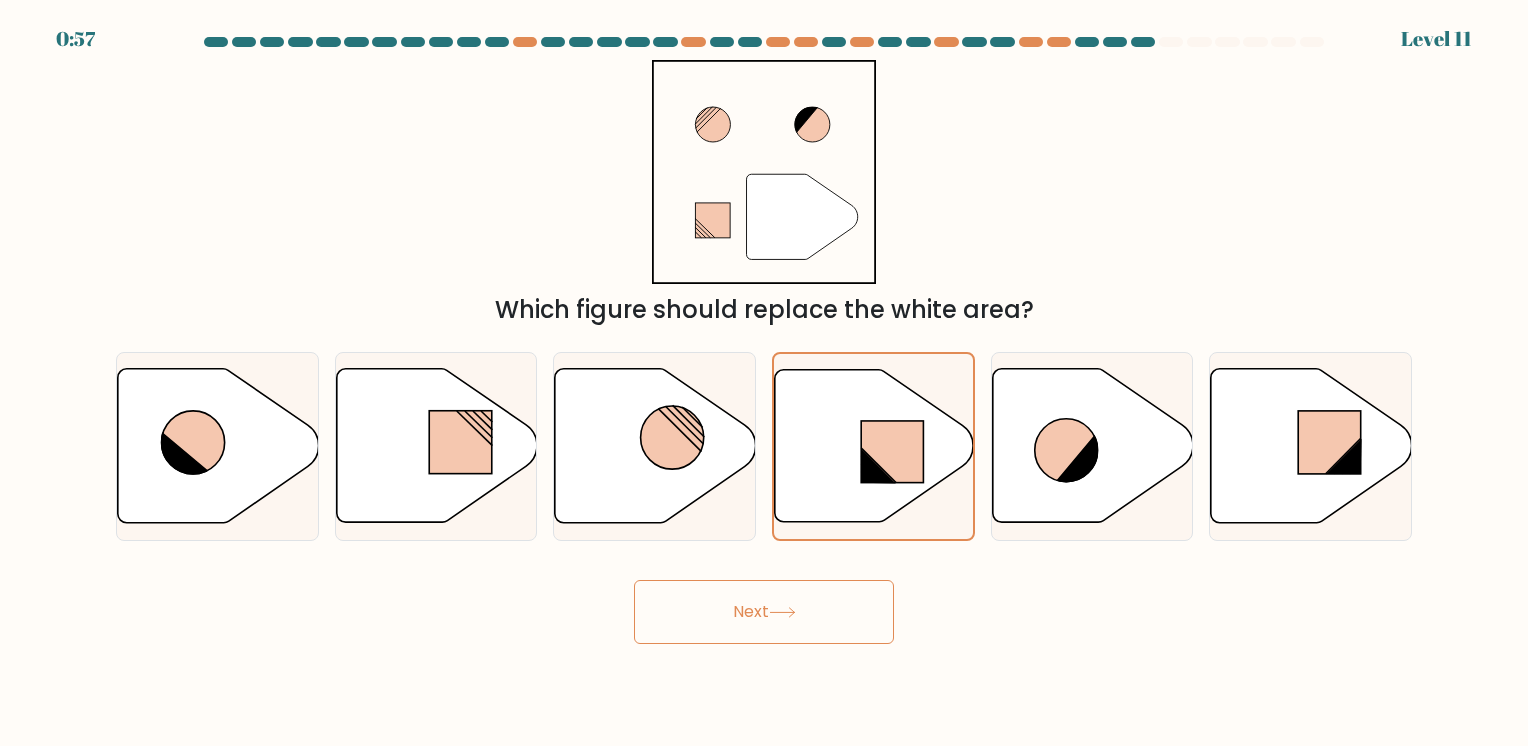 click on "Next" at bounding box center [764, 612] 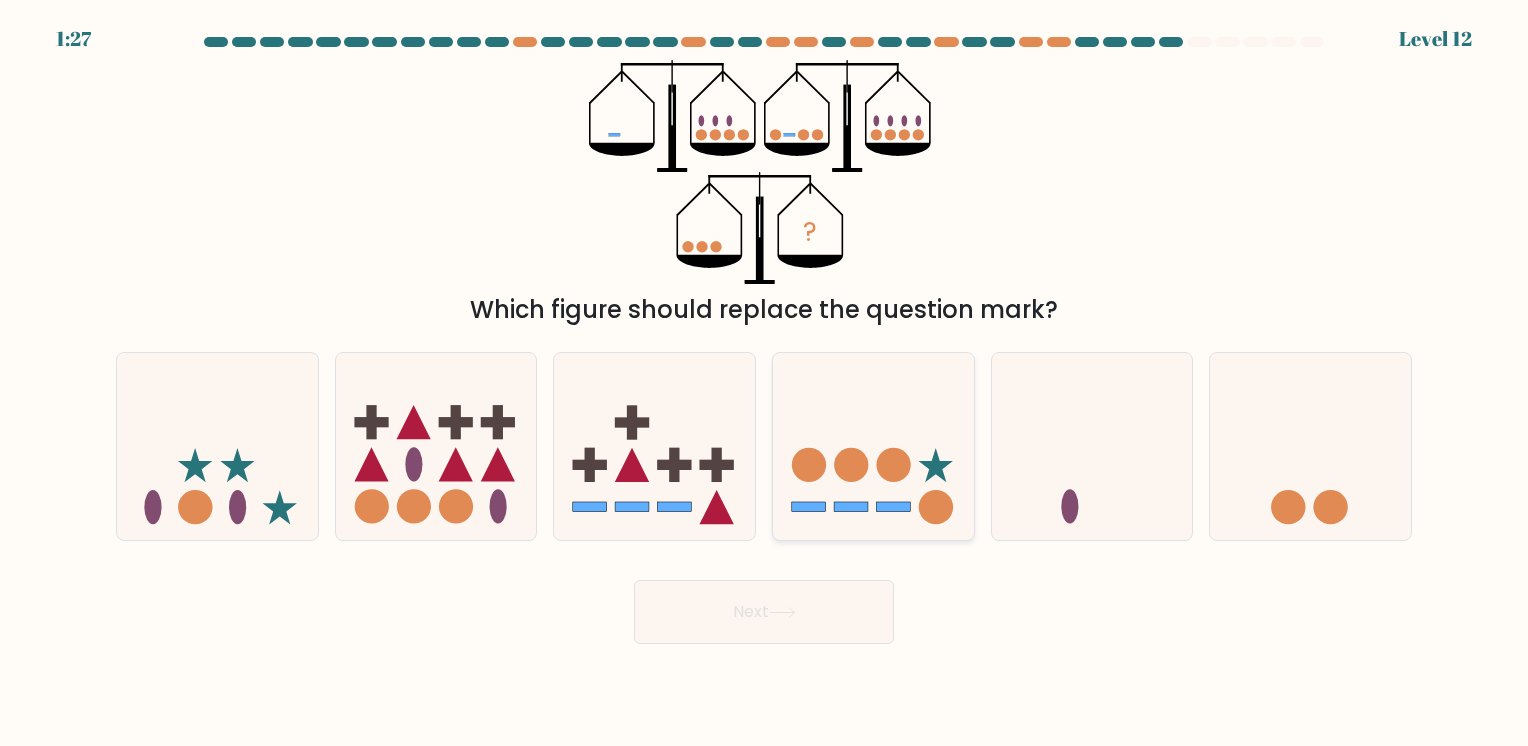 click 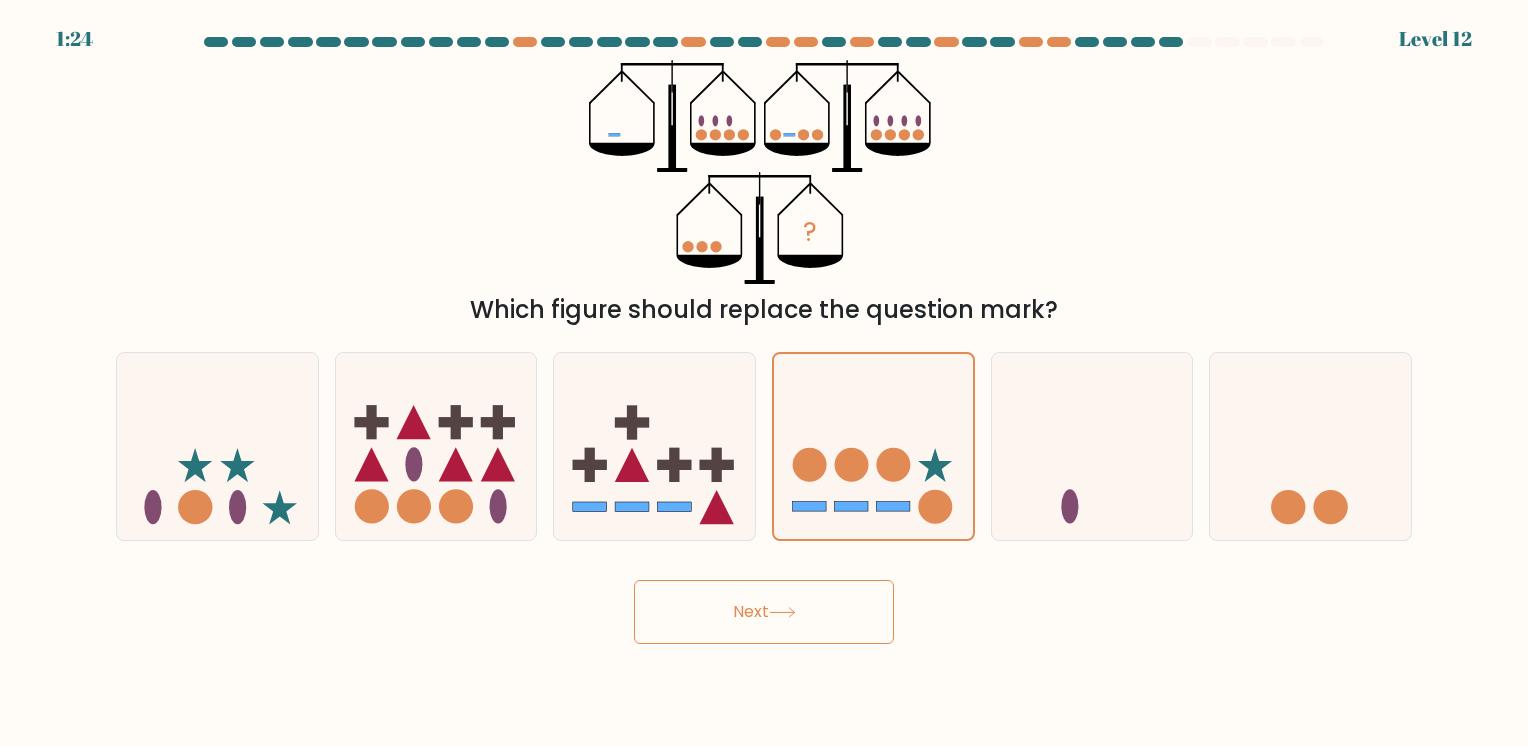 click on "Next" at bounding box center (764, 612) 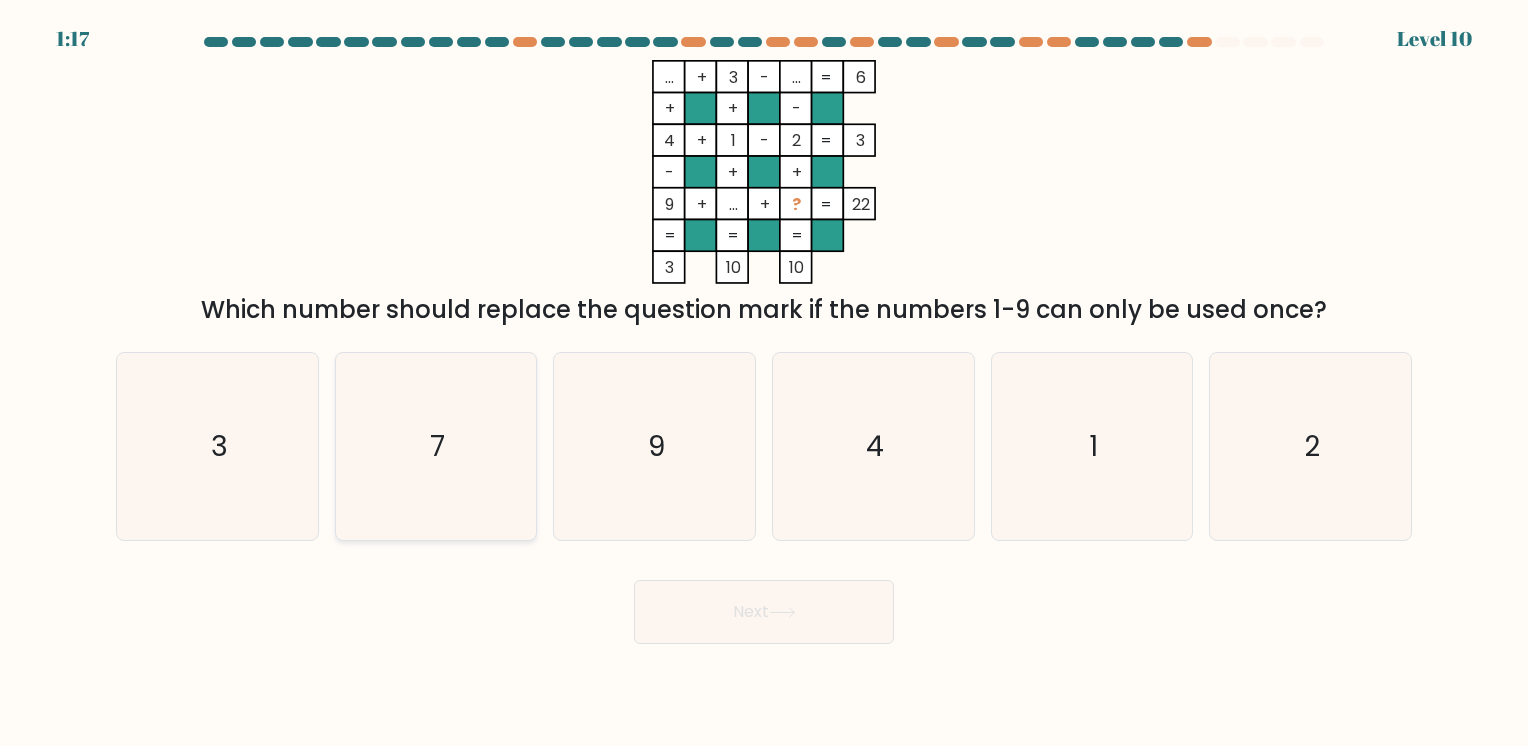 click on "7" 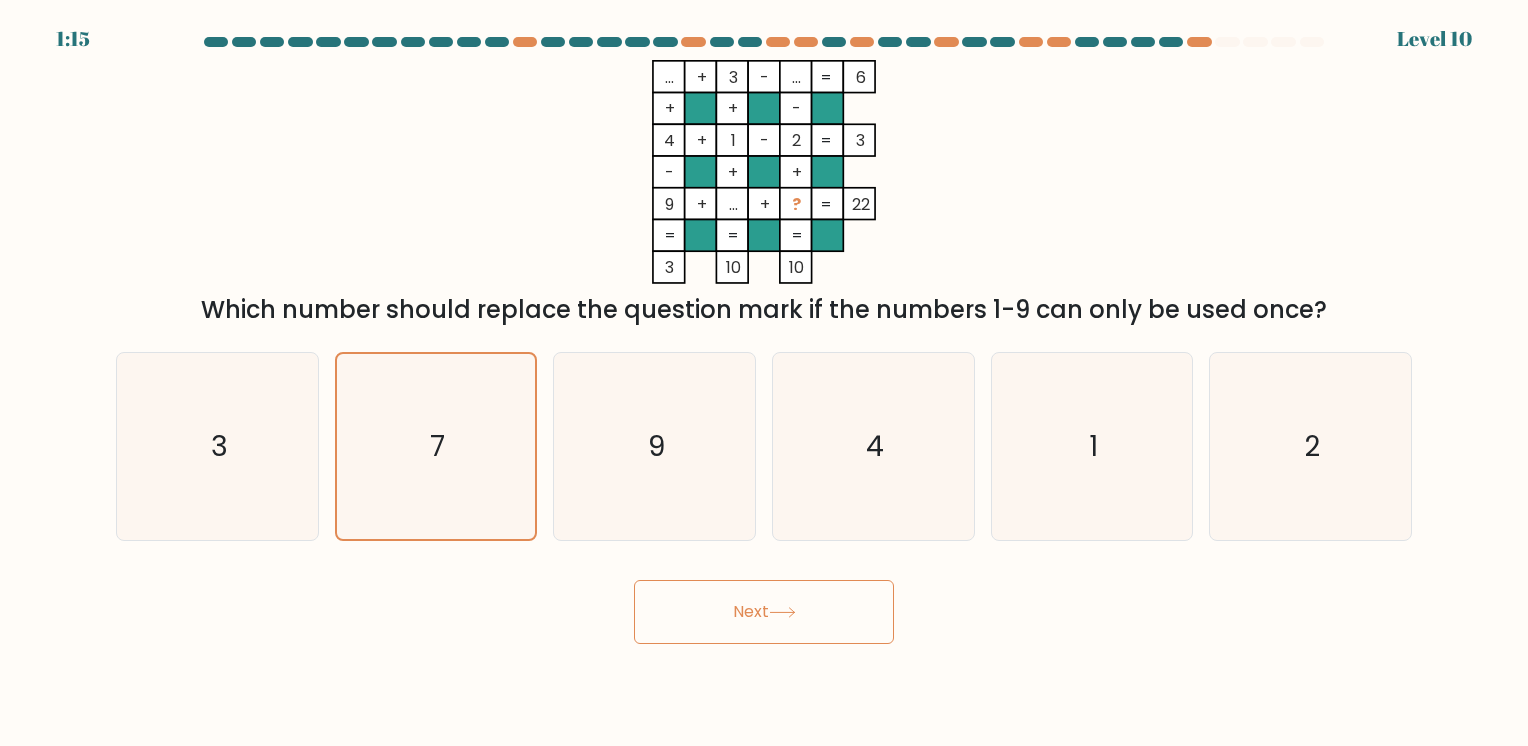 click on "Next" at bounding box center [764, 612] 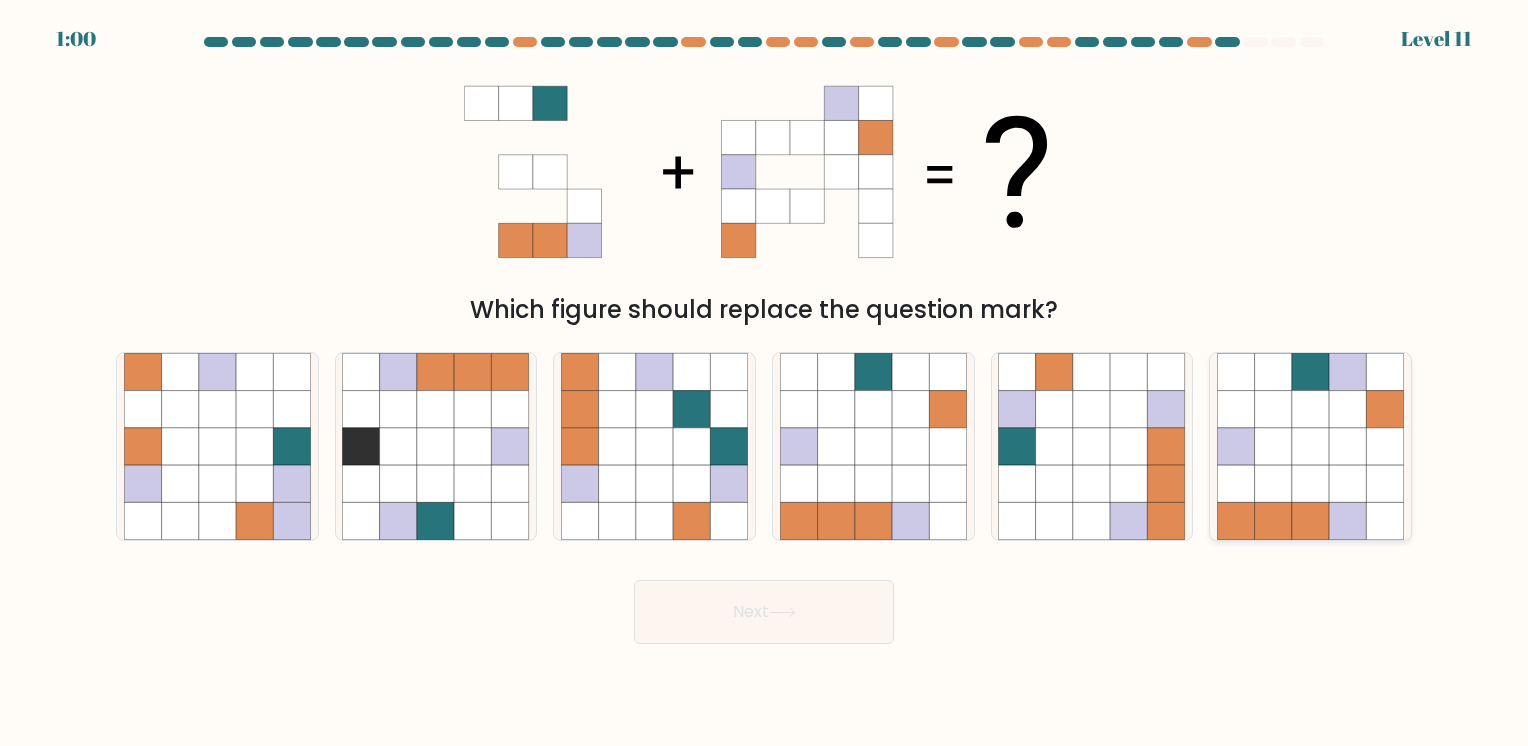 click 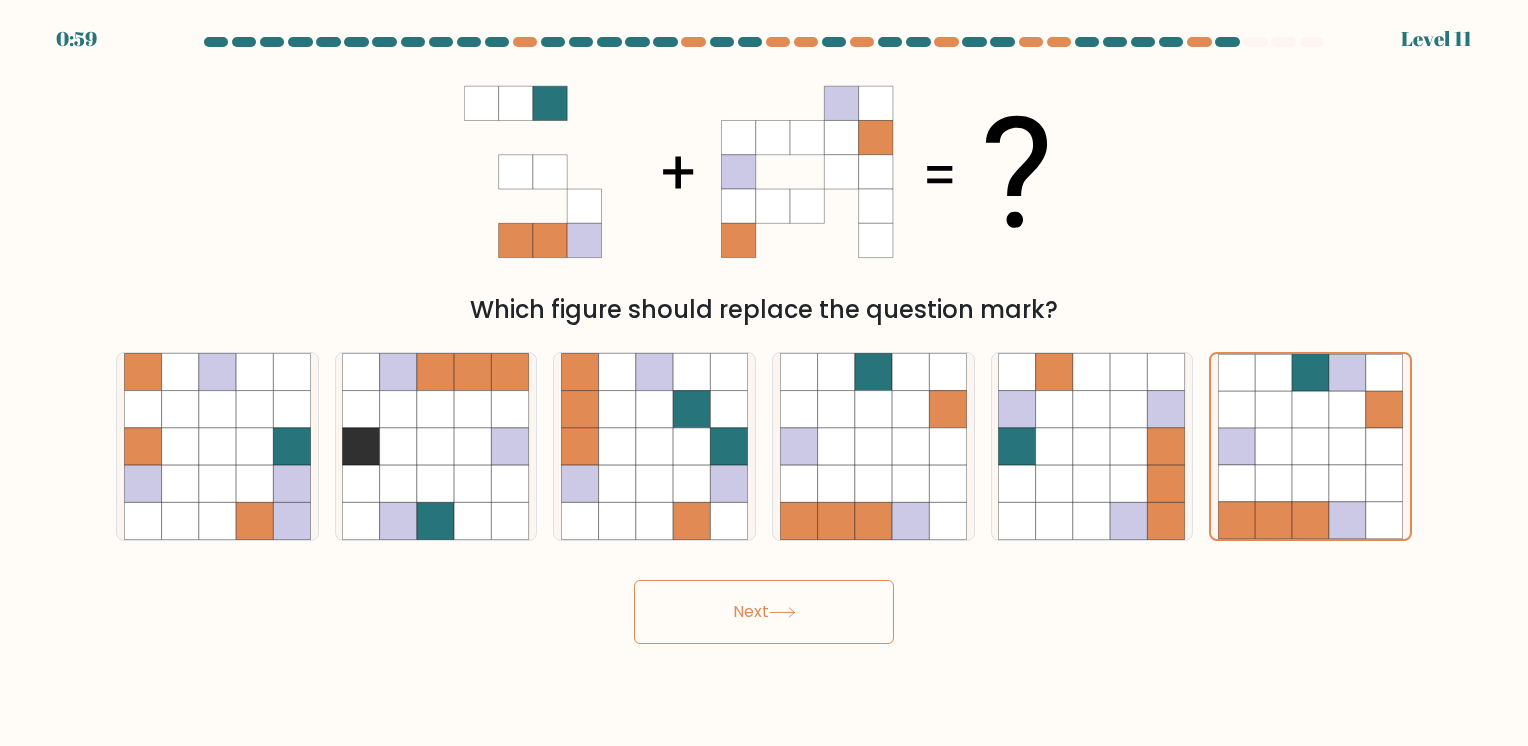click on "Next" at bounding box center (764, 612) 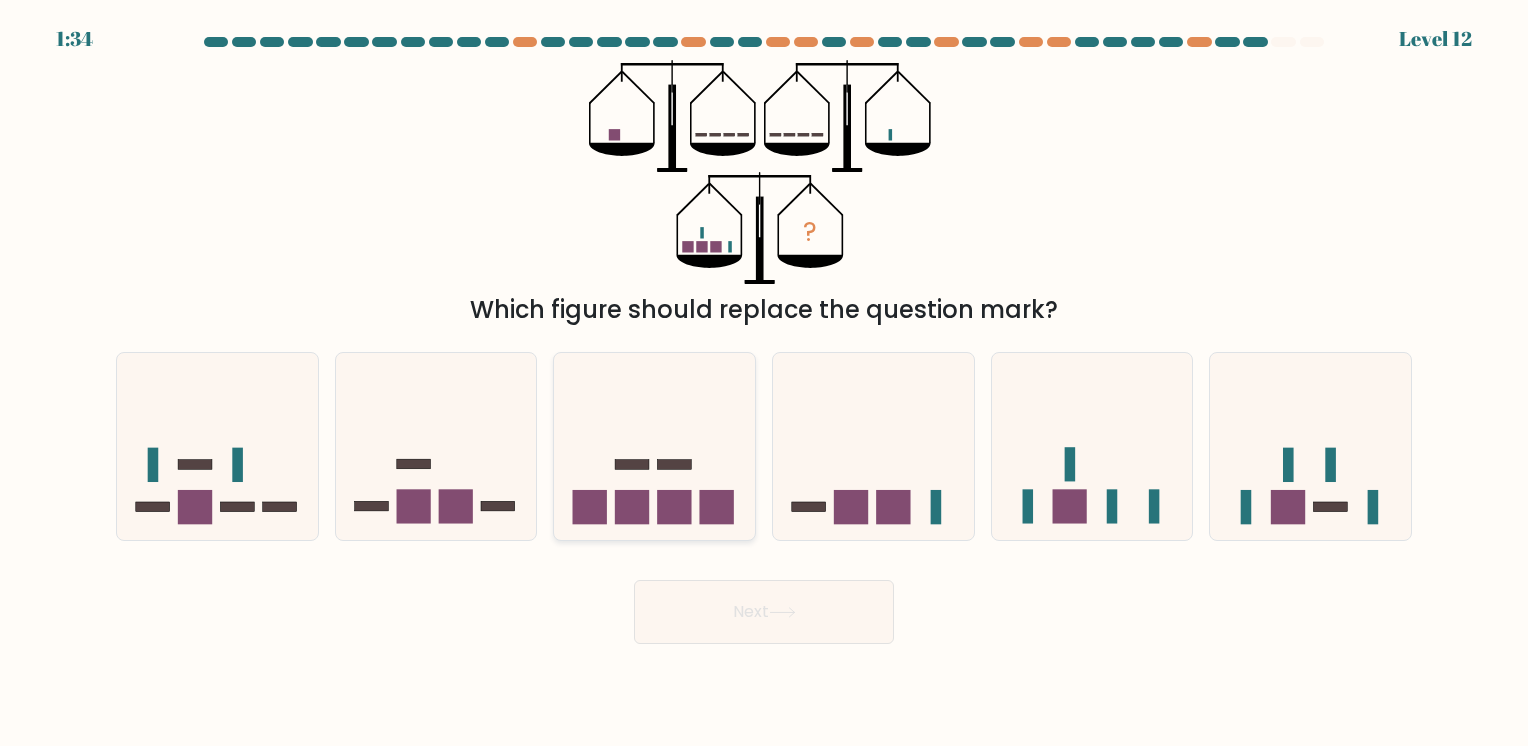 type 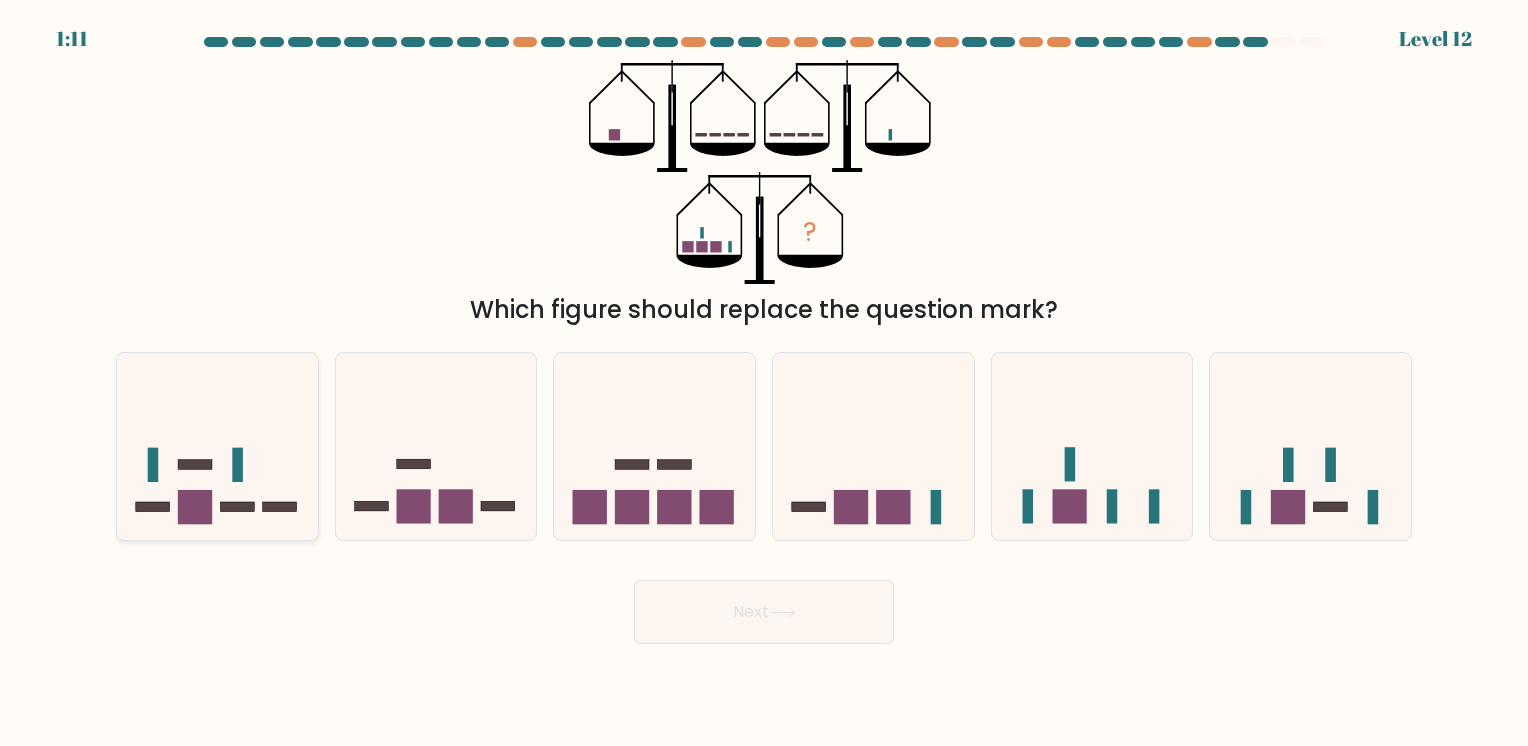 click 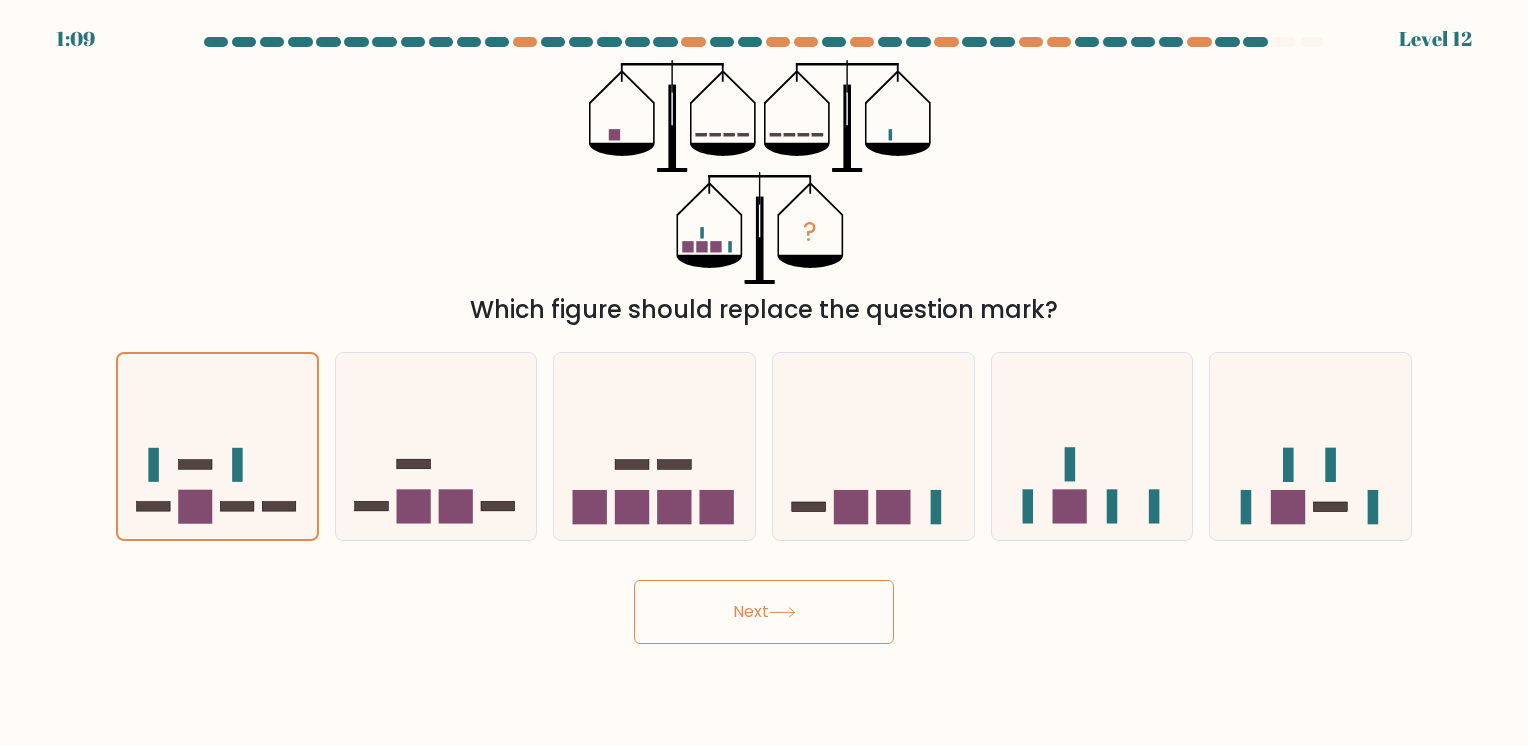 click on "Next" at bounding box center (764, 612) 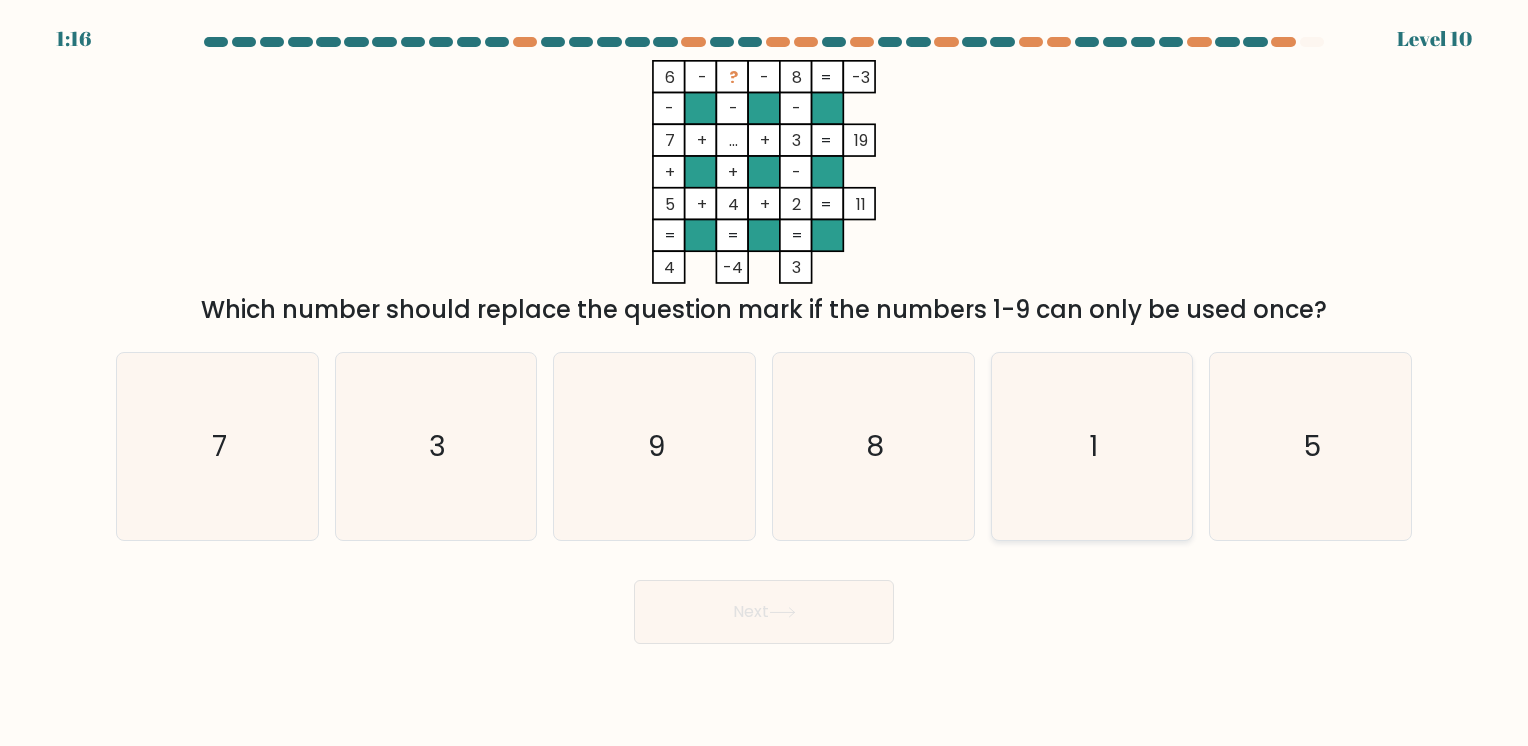 click on "1" 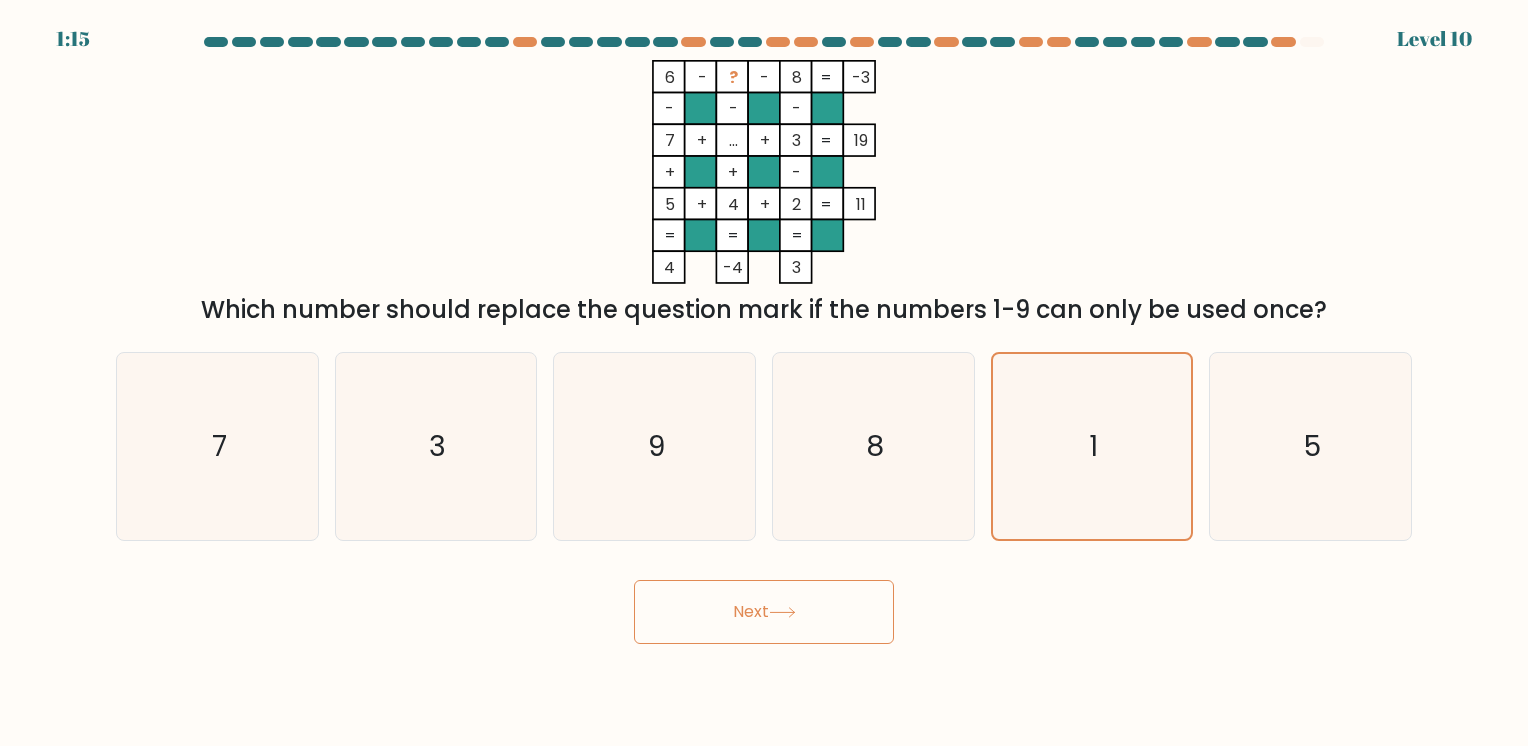 click on "Next" at bounding box center [764, 612] 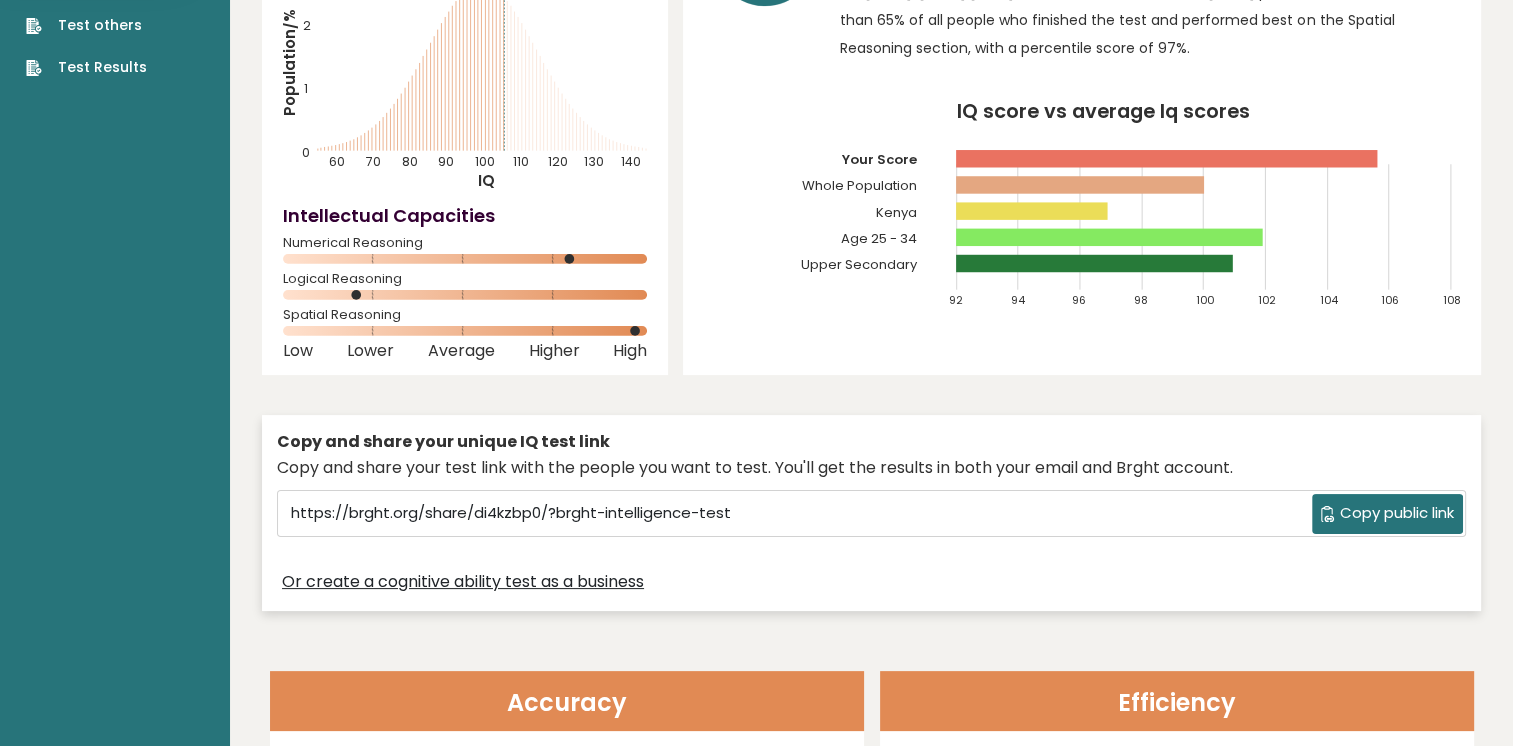 scroll, scrollTop: 206, scrollLeft: 0, axis: vertical 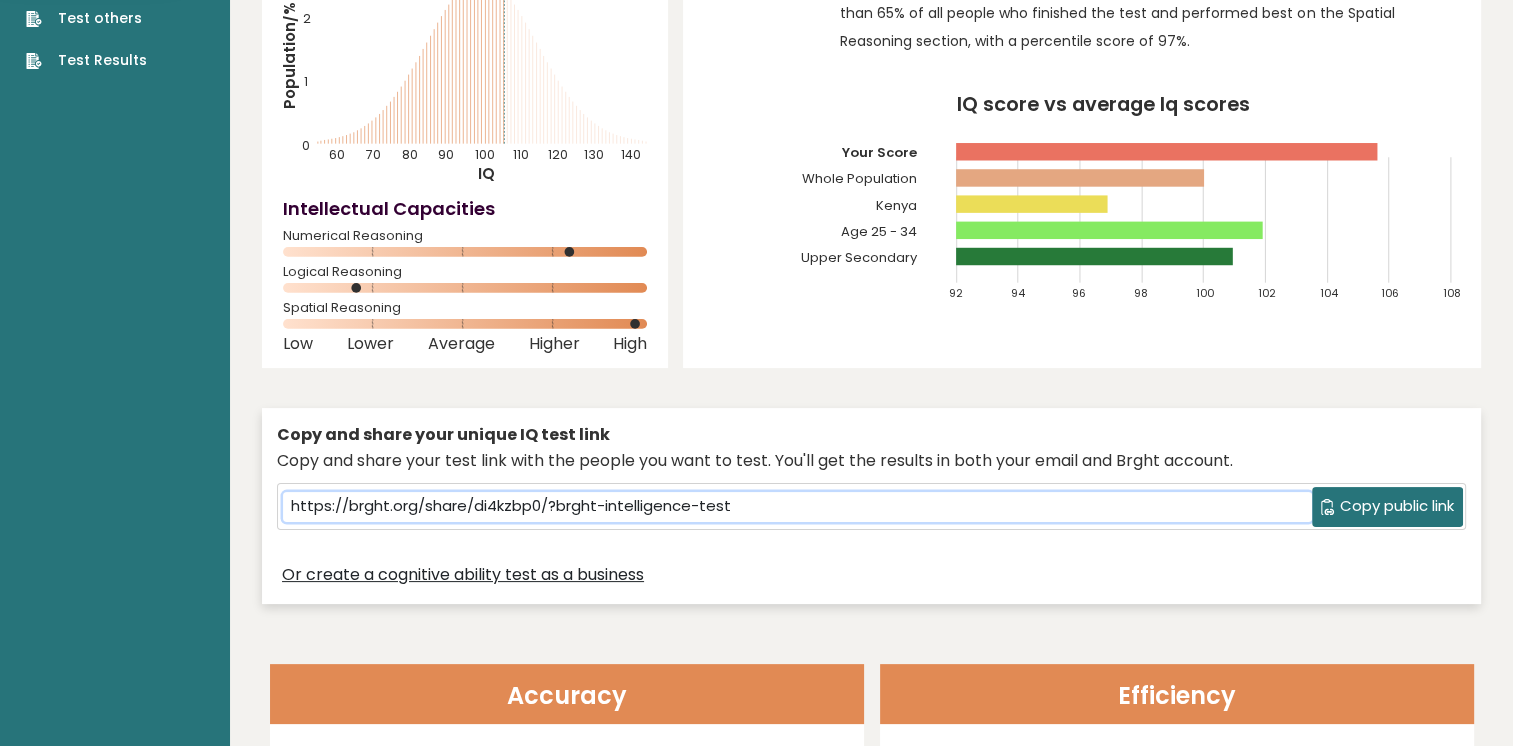 drag, startPoint x: 745, startPoint y: 509, endPoint x: 290, endPoint y: 493, distance: 455.28122 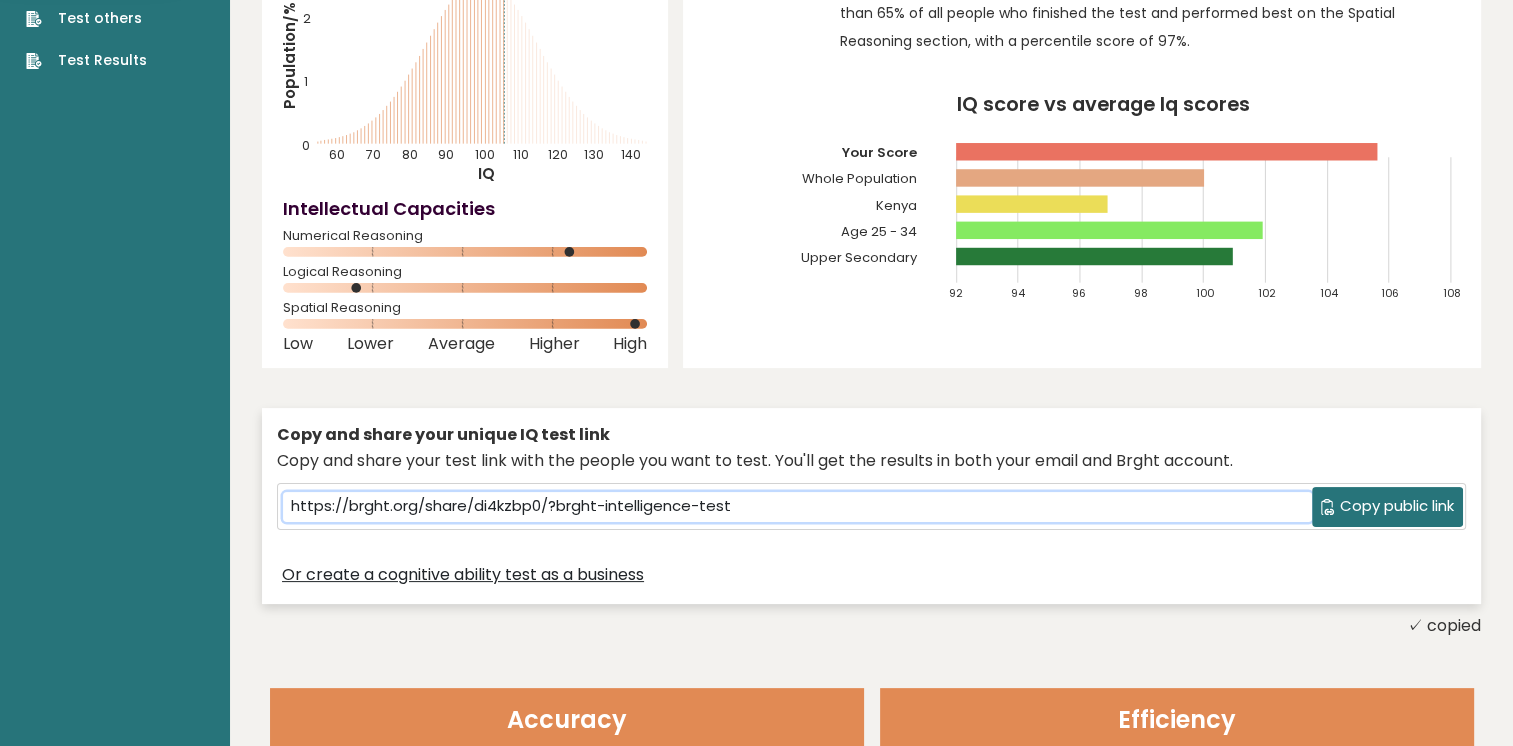 scroll, scrollTop: 0, scrollLeft: 0, axis: both 